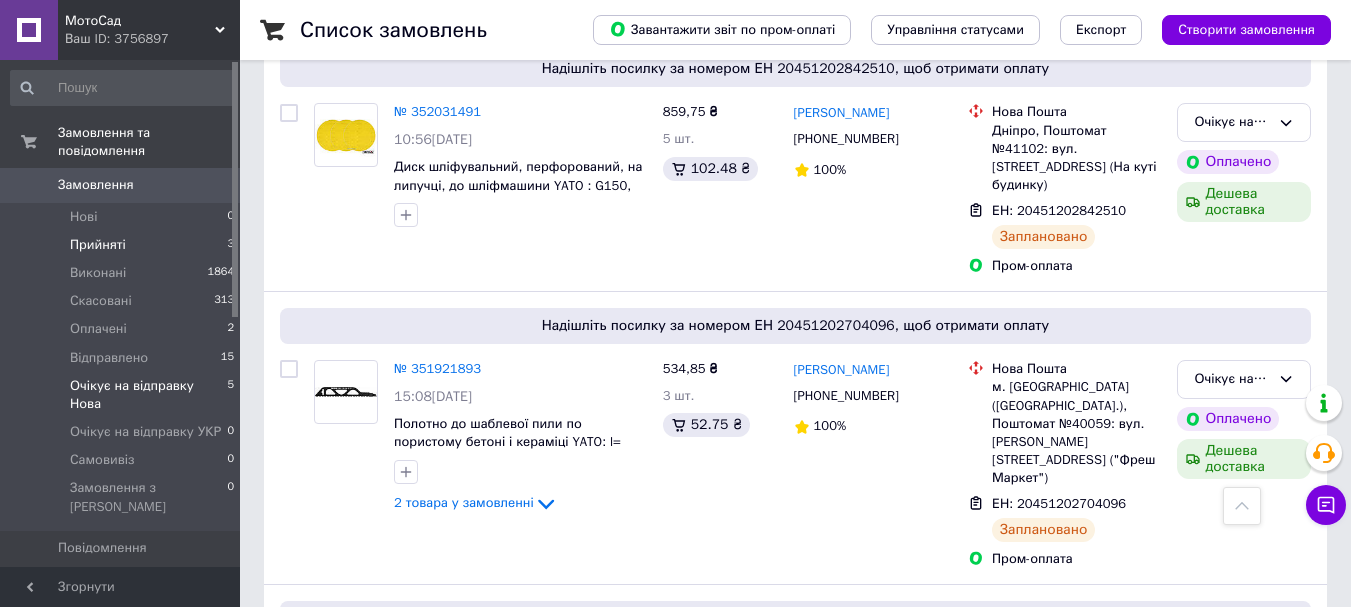 scroll, scrollTop: 311, scrollLeft: 0, axis: vertical 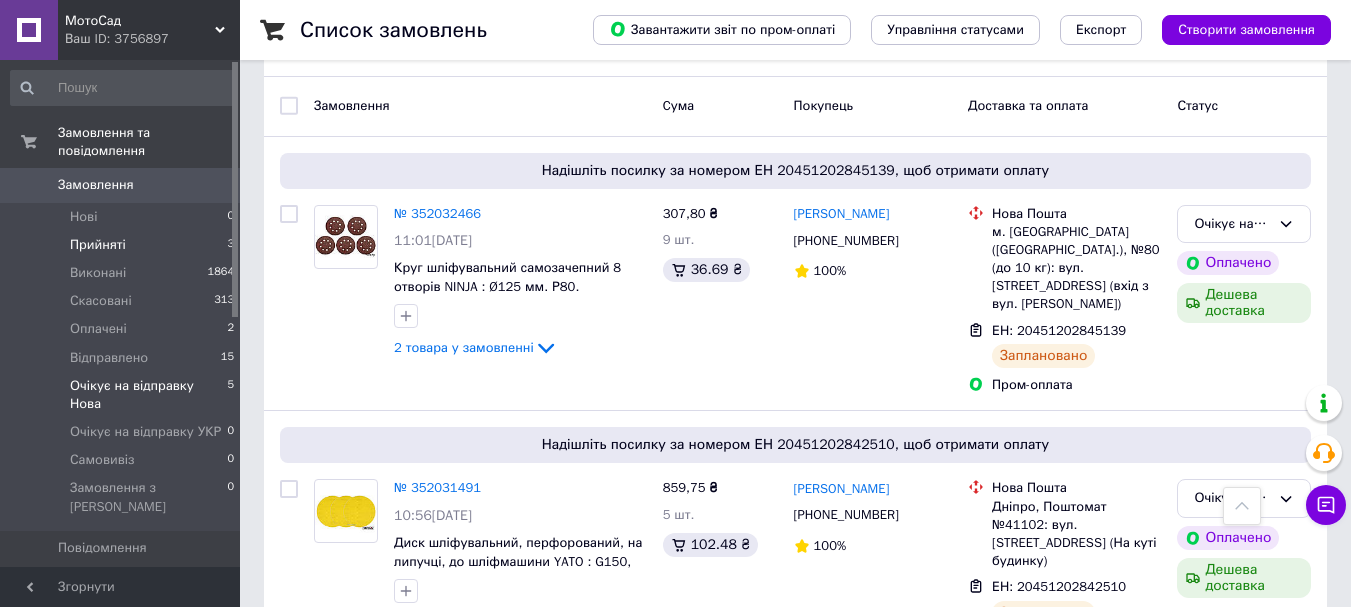 click on "Прийняті 3" at bounding box center (123, 245) 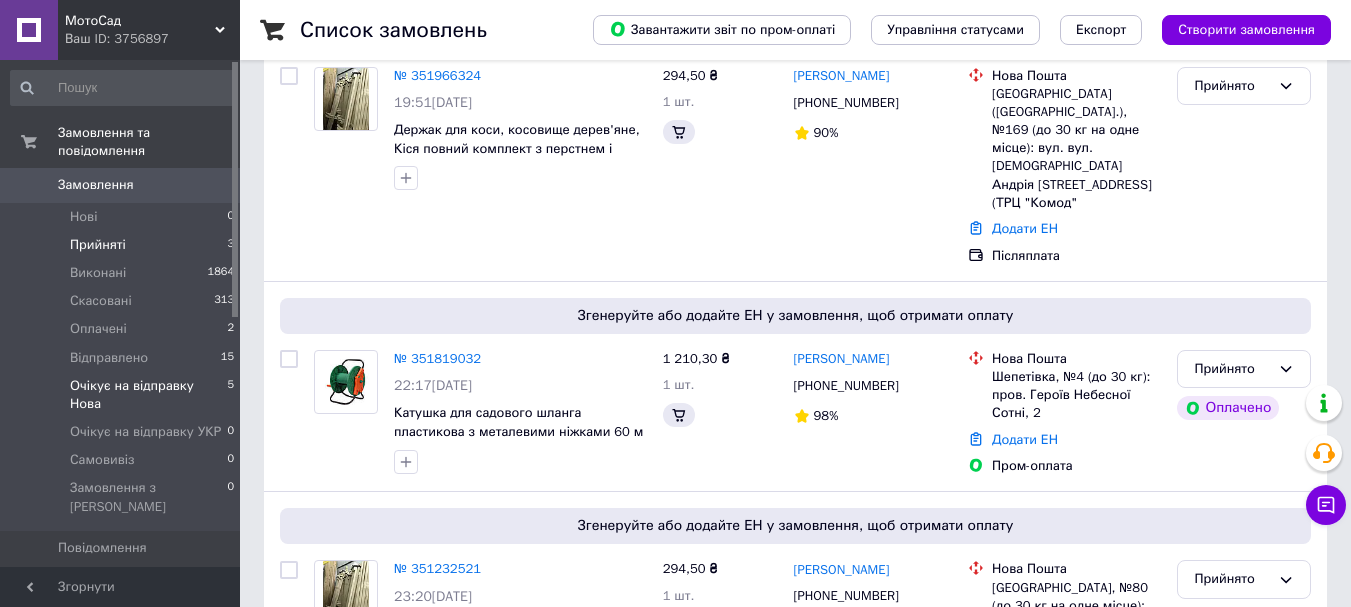 scroll, scrollTop: 400, scrollLeft: 0, axis: vertical 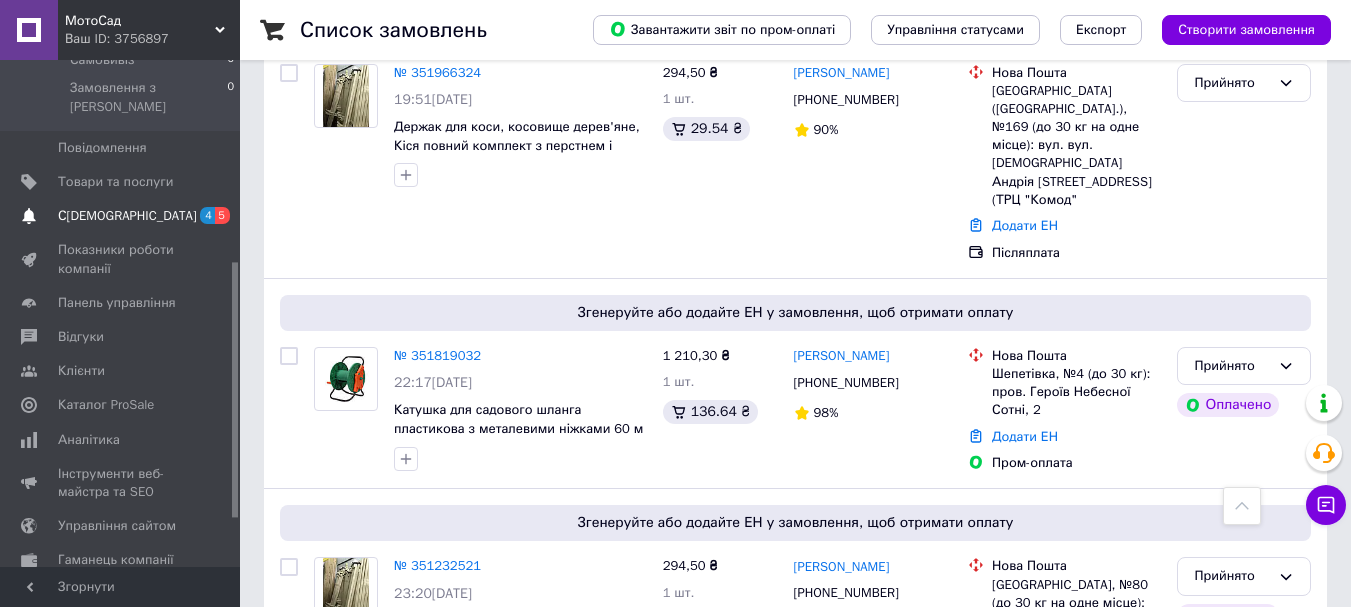 click on "С[DEMOGRAPHIC_DATA]" at bounding box center (127, 216) 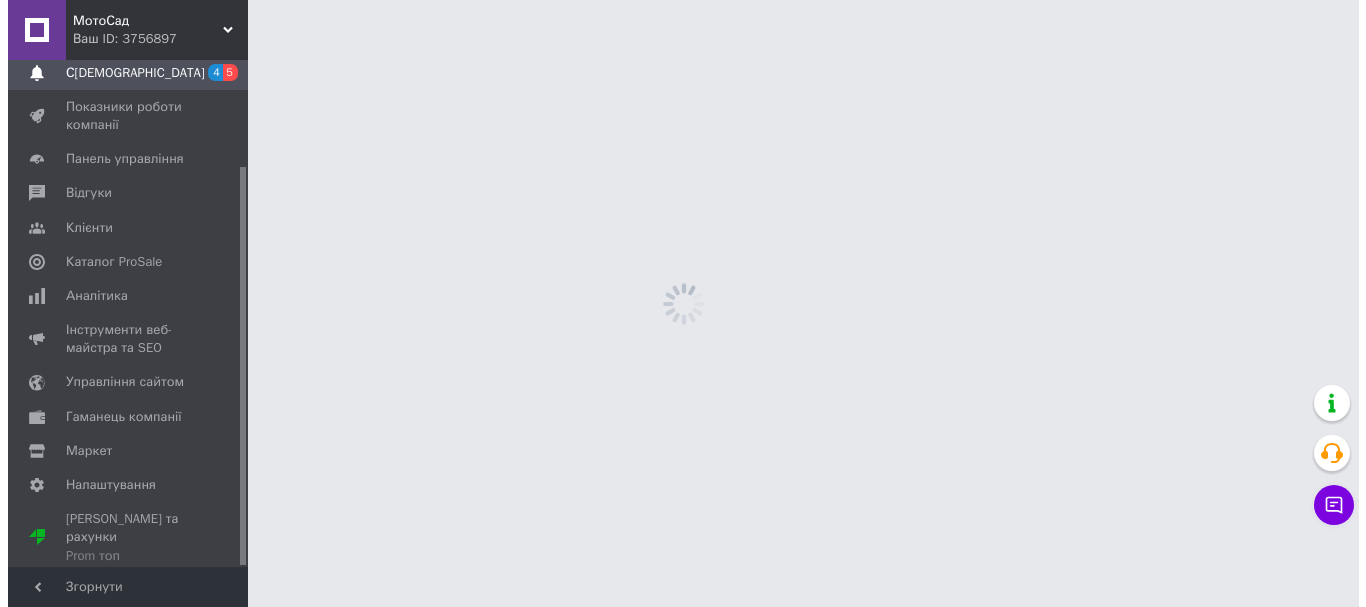 scroll, scrollTop: 0, scrollLeft: 0, axis: both 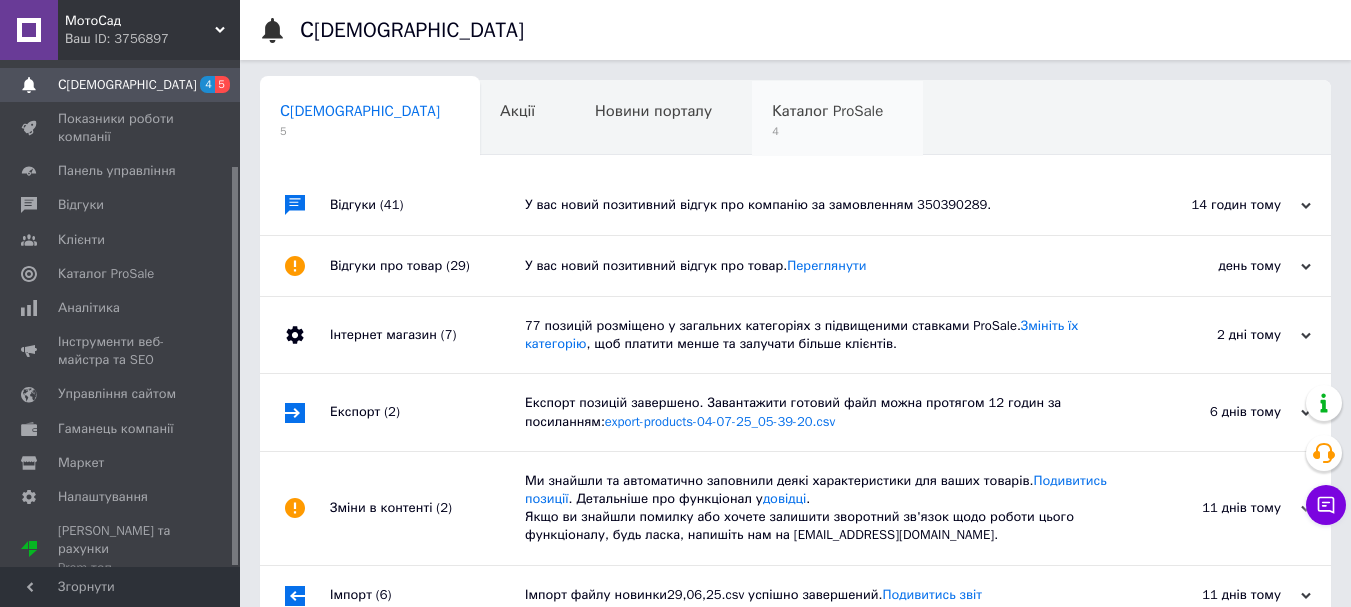 click on "Каталог ProSale" at bounding box center [827, 111] 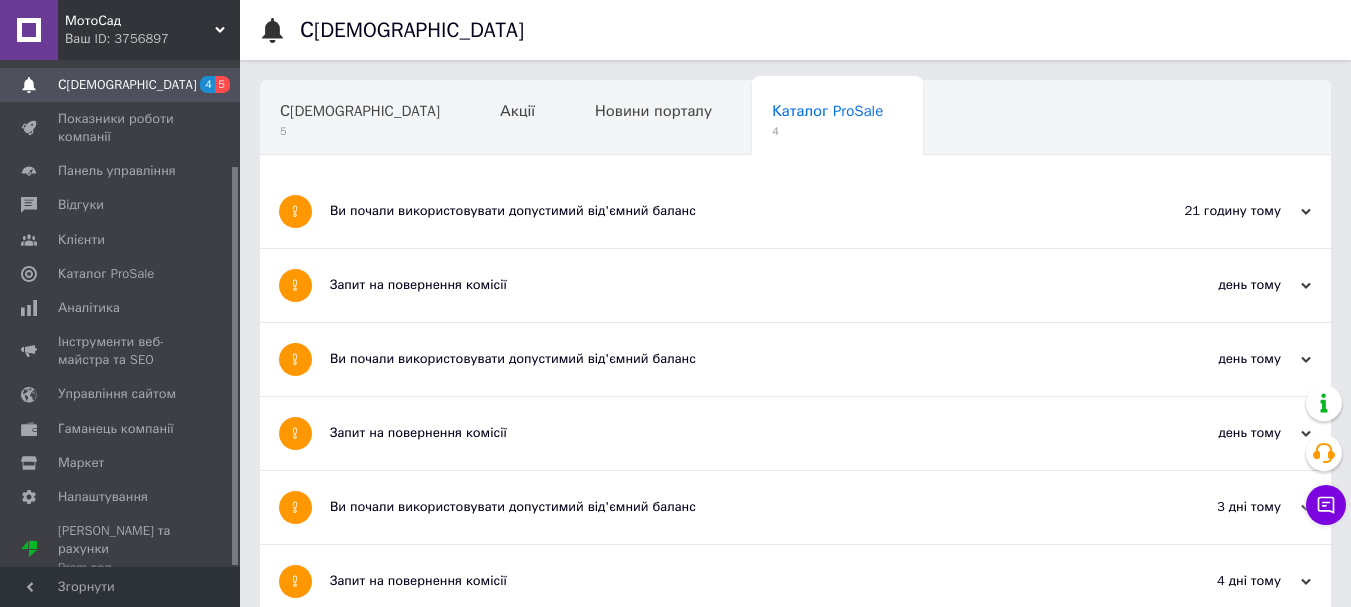 click on "Ви почали використовувати допустимий від'ємний баланс" at bounding box center (720, 507) 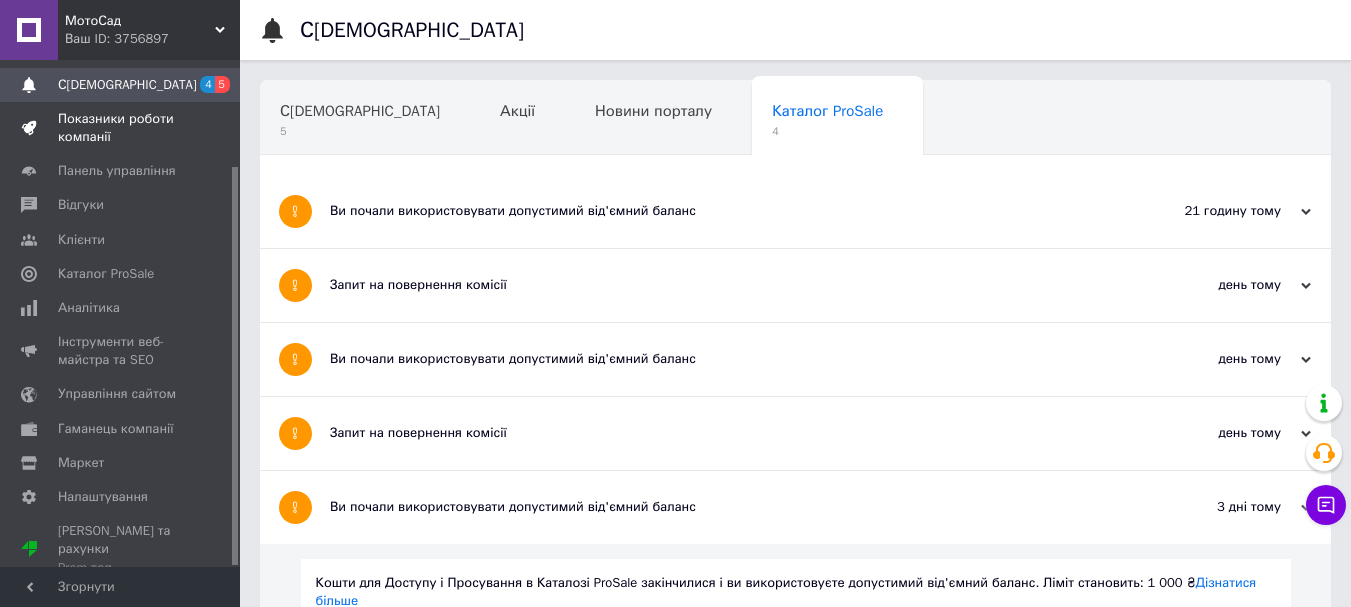 click on "Показники роботи компанії" at bounding box center (121, 128) 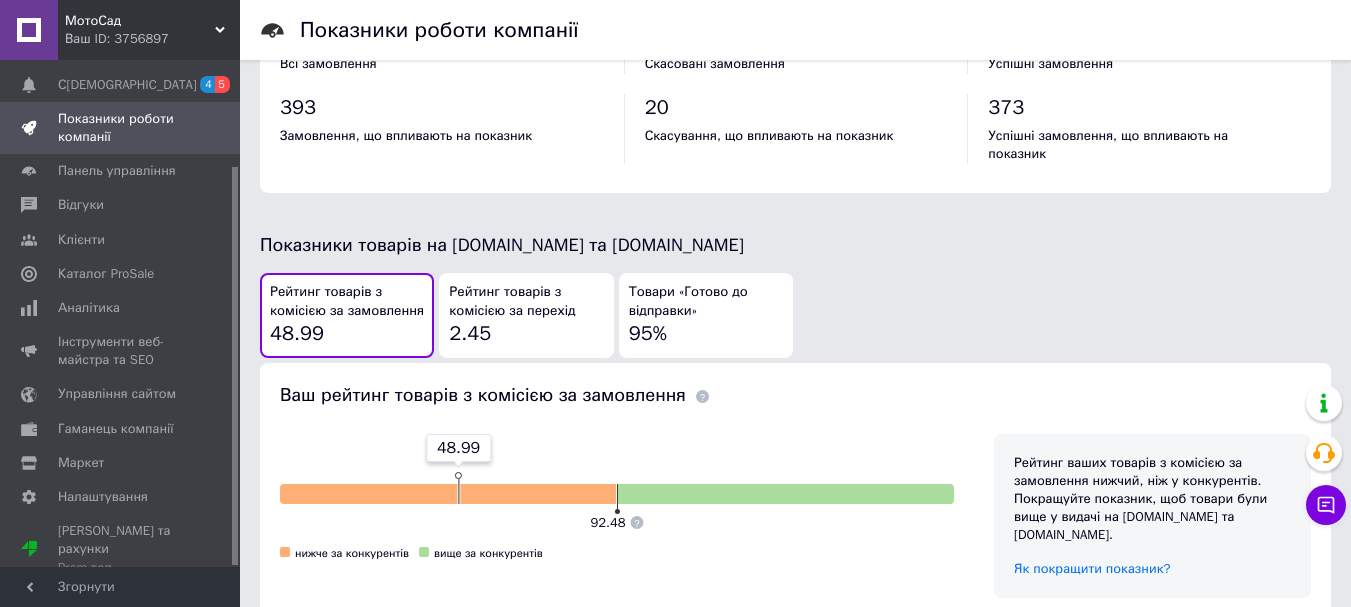 scroll, scrollTop: 1000, scrollLeft: 0, axis: vertical 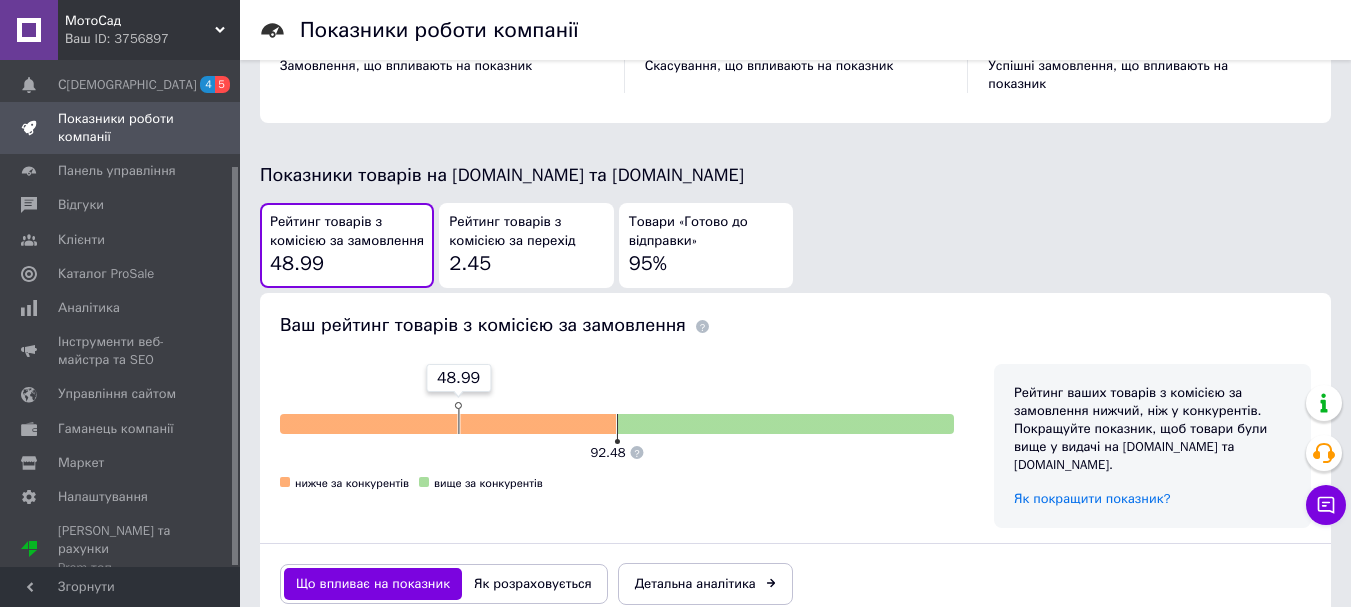 click on "Рейтинг товарів з комісією за перехід" at bounding box center (526, 231) 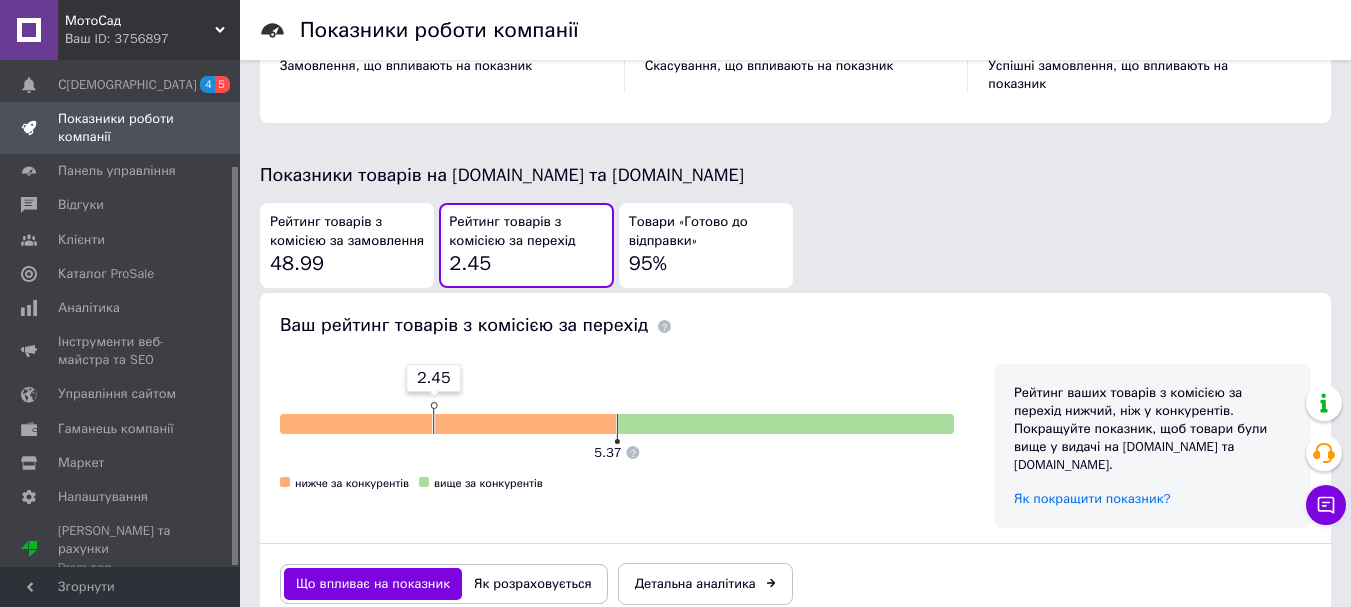 click on "Товари «Готово до відправки»" at bounding box center [706, 231] 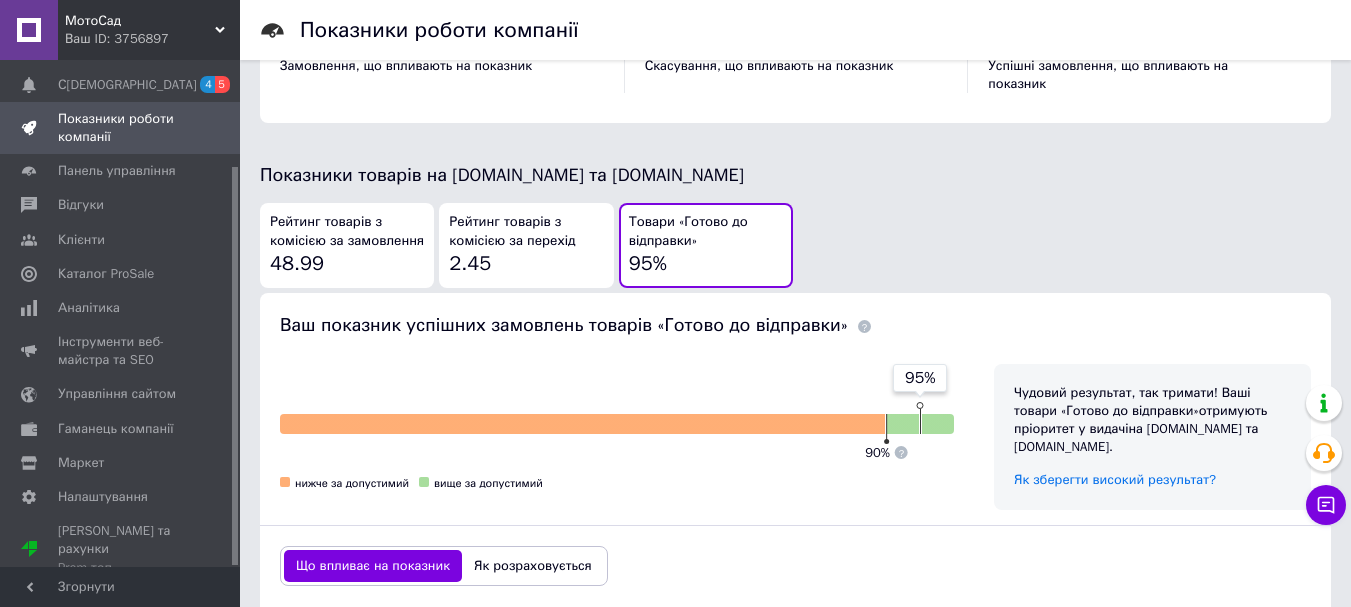 click on "Рейтинг товарів з комісією за перехід 2.45" at bounding box center (526, 245) 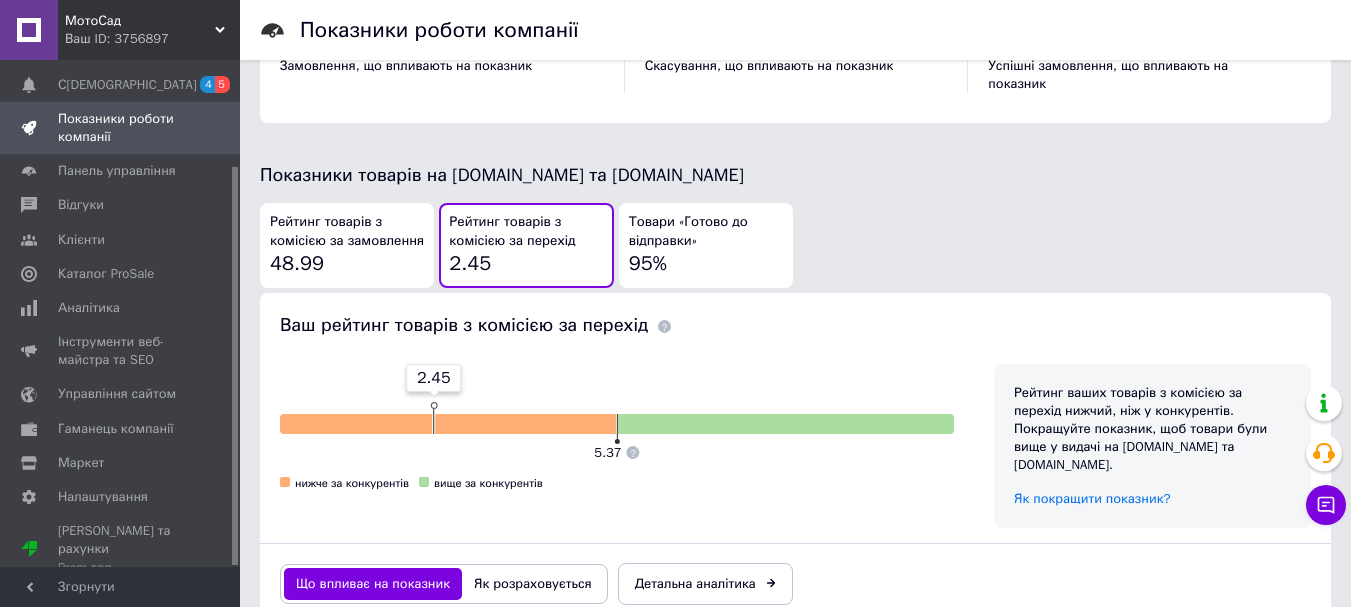 click on "Рейтинг товарів з комісією за замовлення" at bounding box center (347, 231) 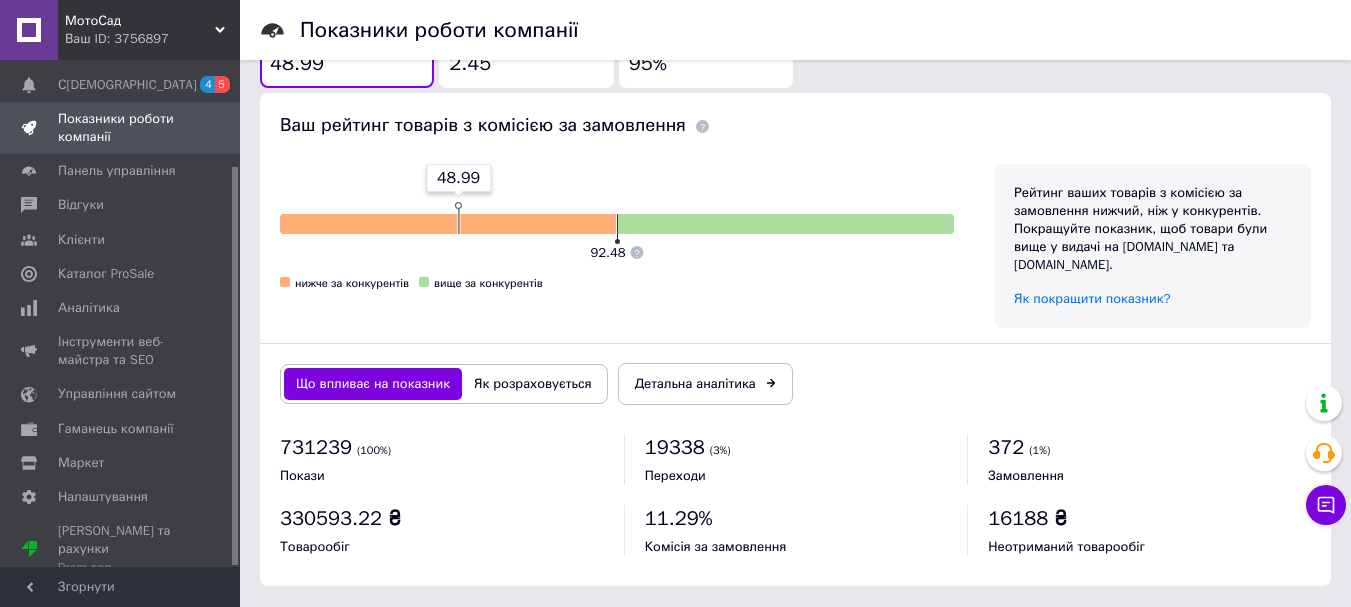 scroll, scrollTop: 1201, scrollLeft: 0, axis: vertical 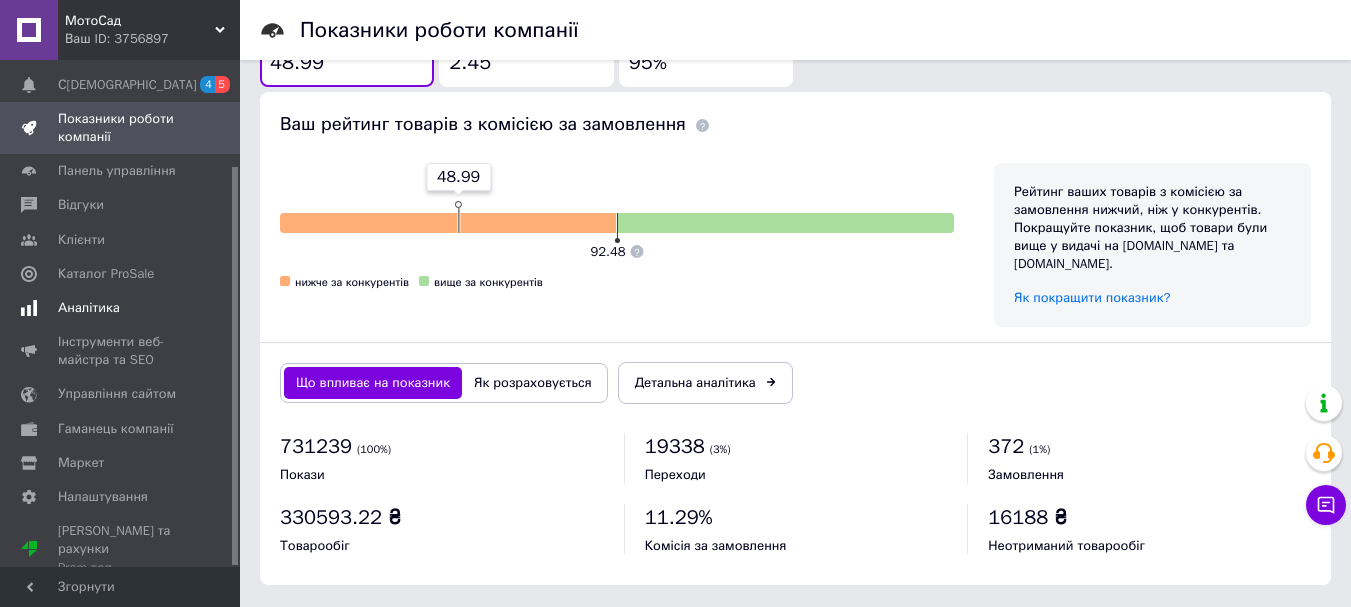 click on "Аналітика" at bounding box center [89, 308] 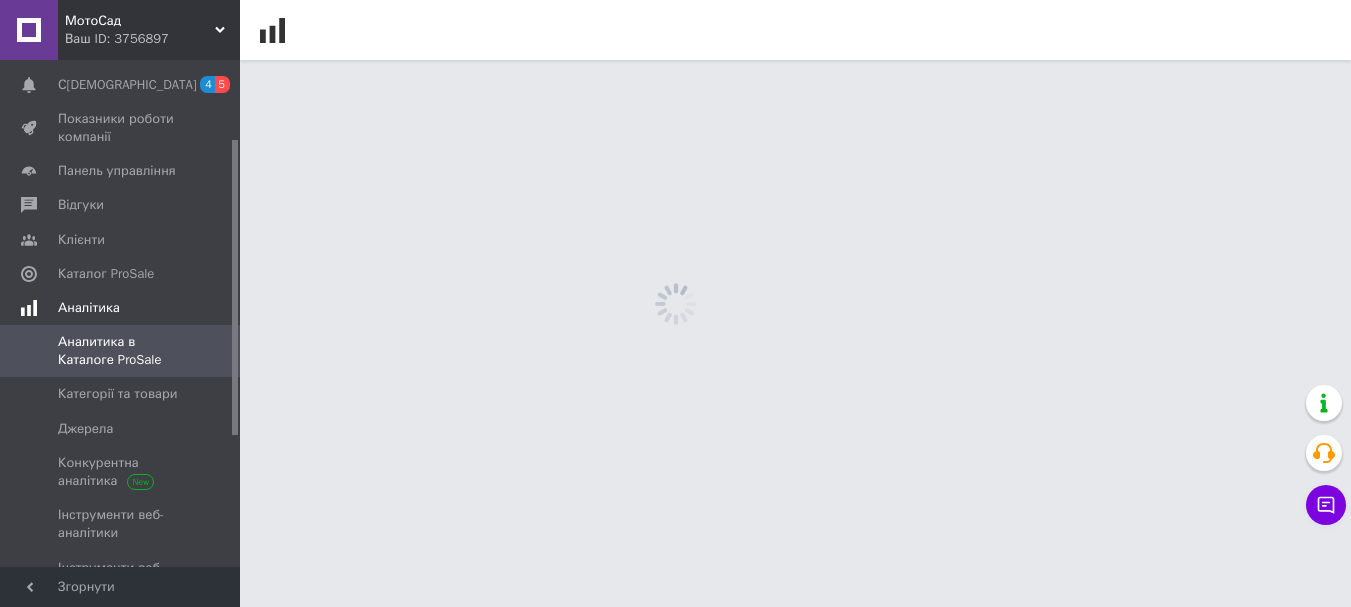 scroll, scrollTop: 0, scrollLeft: 0, axis: both 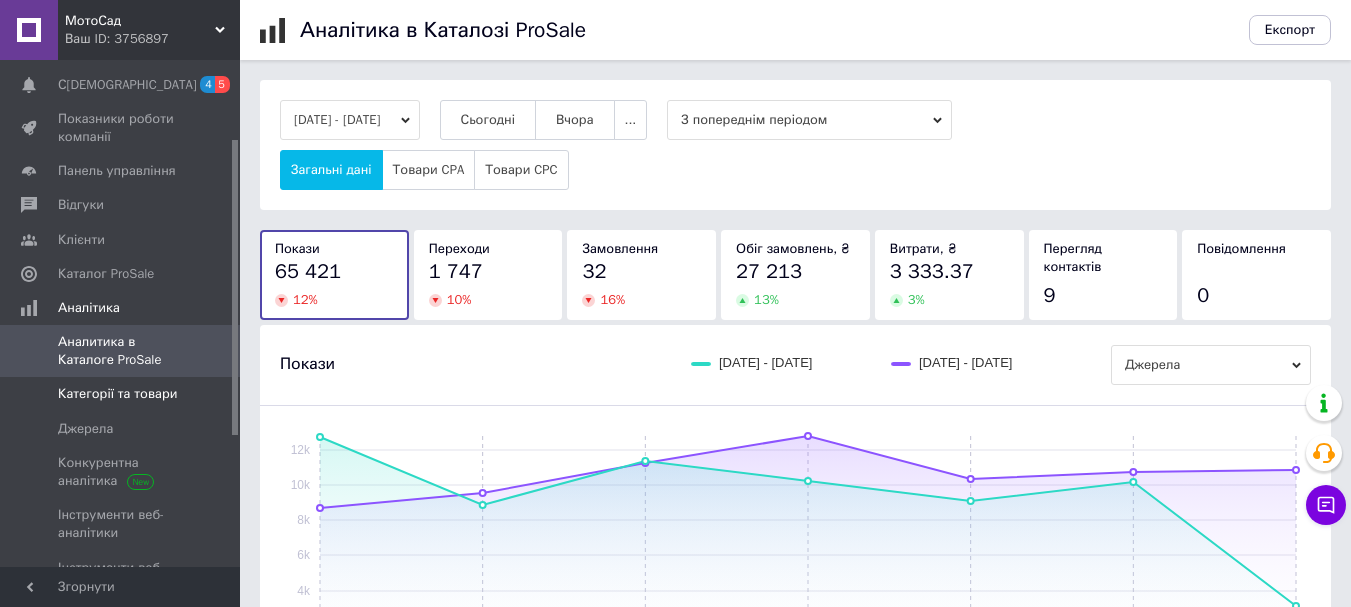 click on "Категорії та товари" at bounding box center [117, 394] 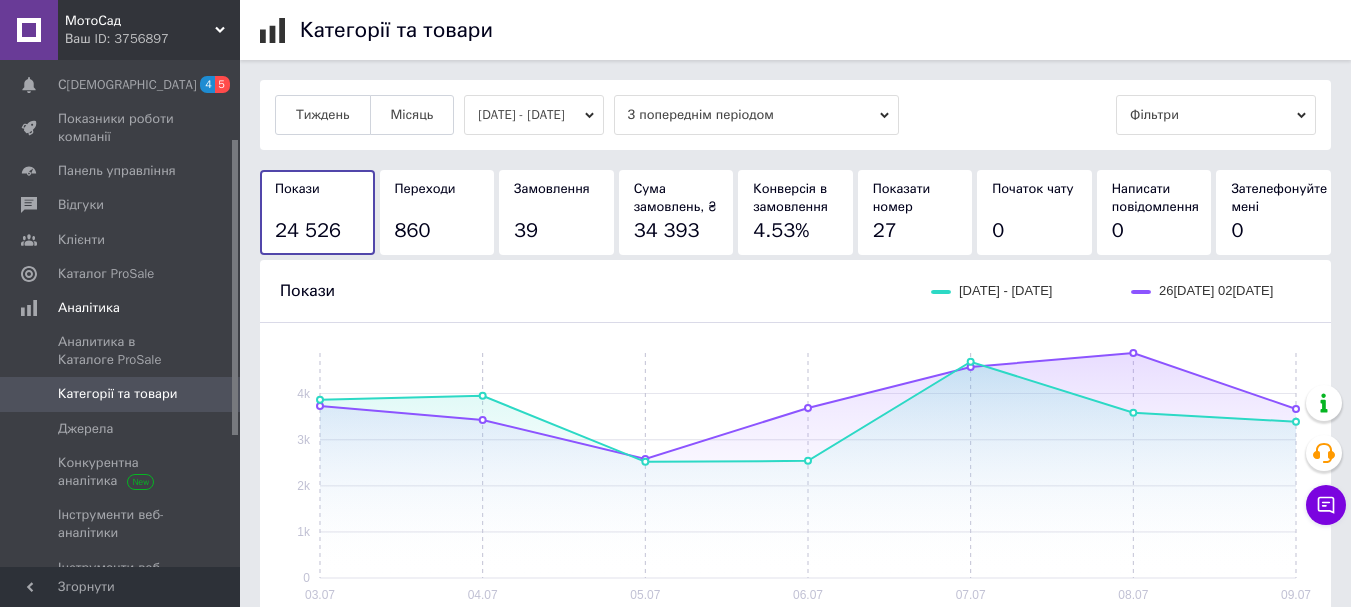 click on "[DATE] - [DATE]" at bounding box center [534, 115] 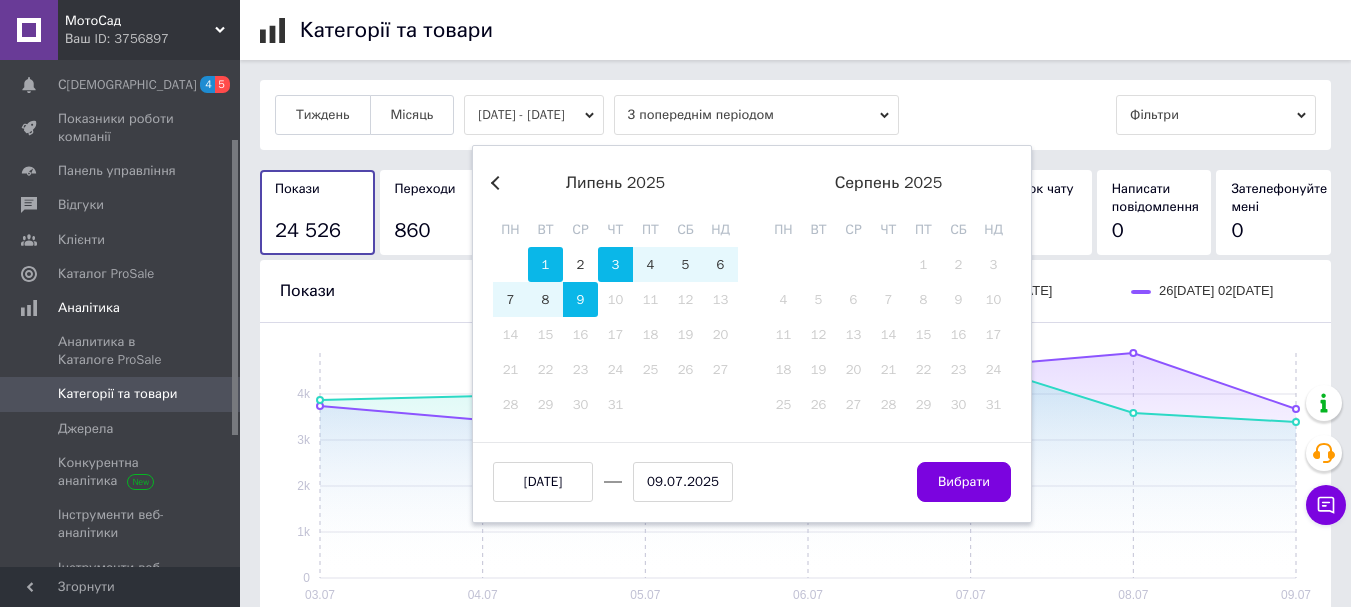 click on "1" at bounding box center (545, 264) 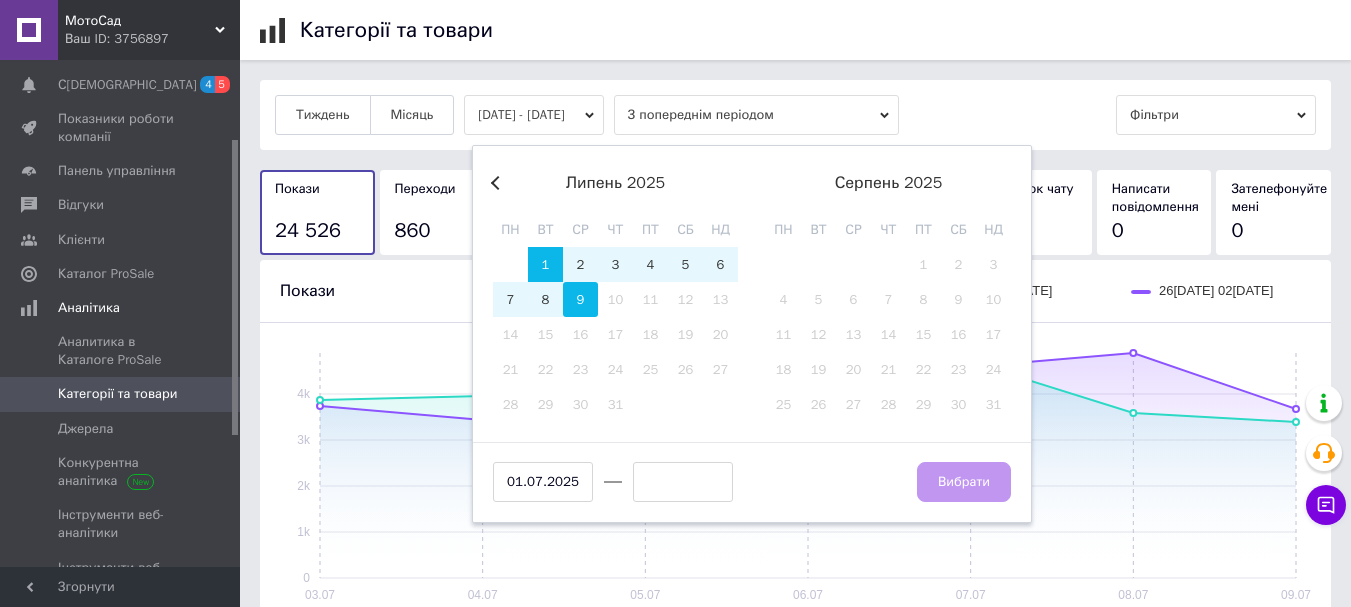 click on "9" at bounding box center (580, 299) 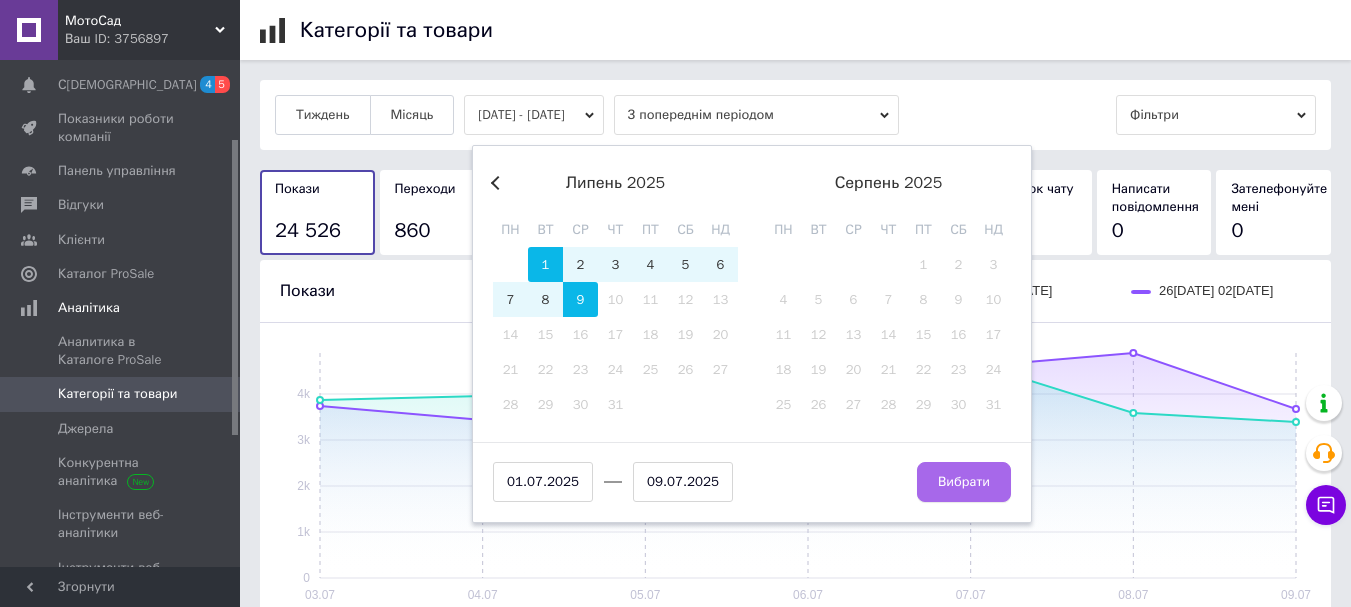 click on "Вибрати" at bounding box center [964, 482] 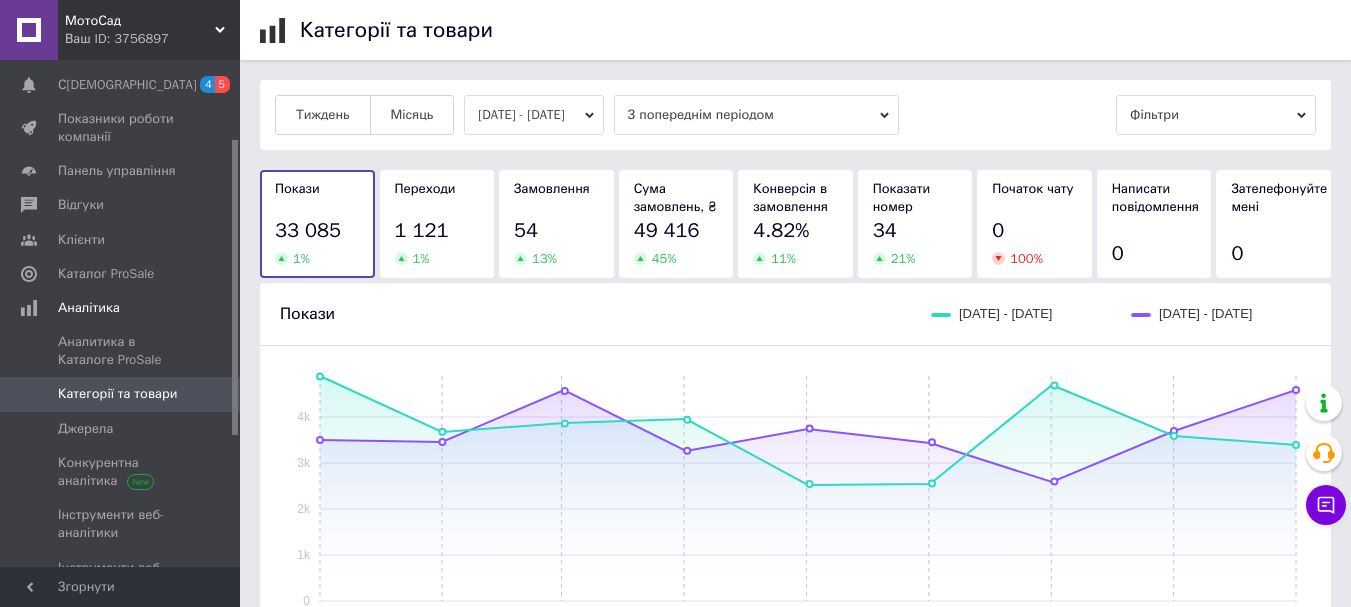 scroll, scrollTop: 600, scrollLeft: 0, axis: vertical 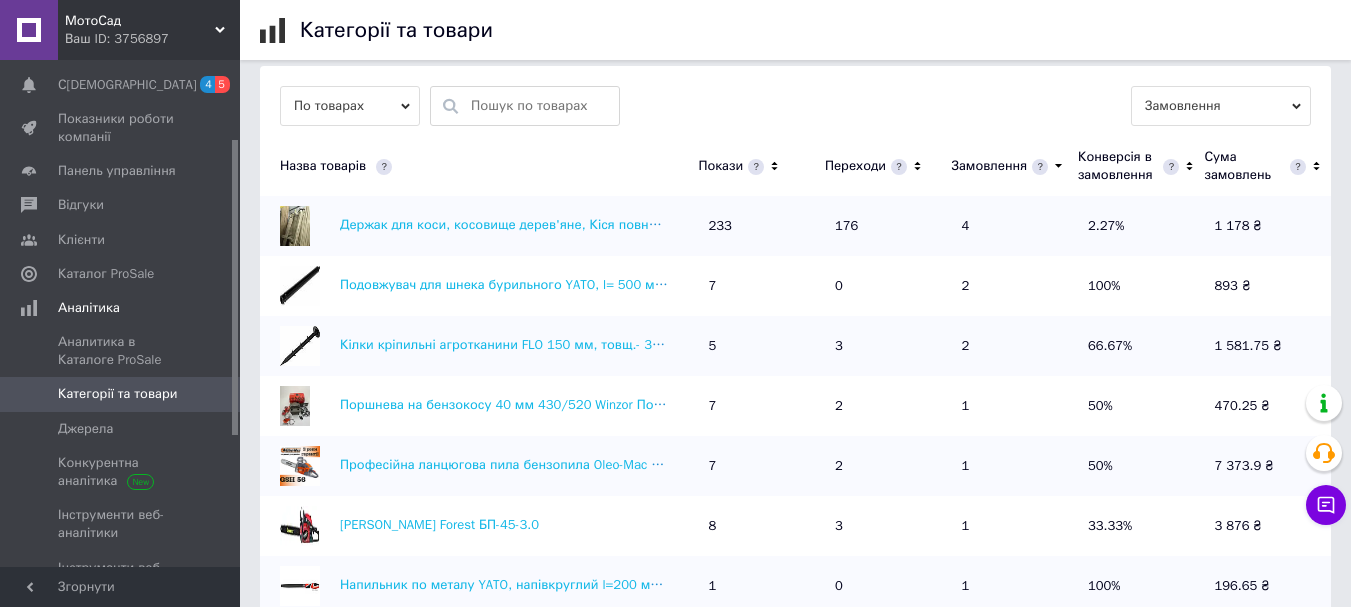 click 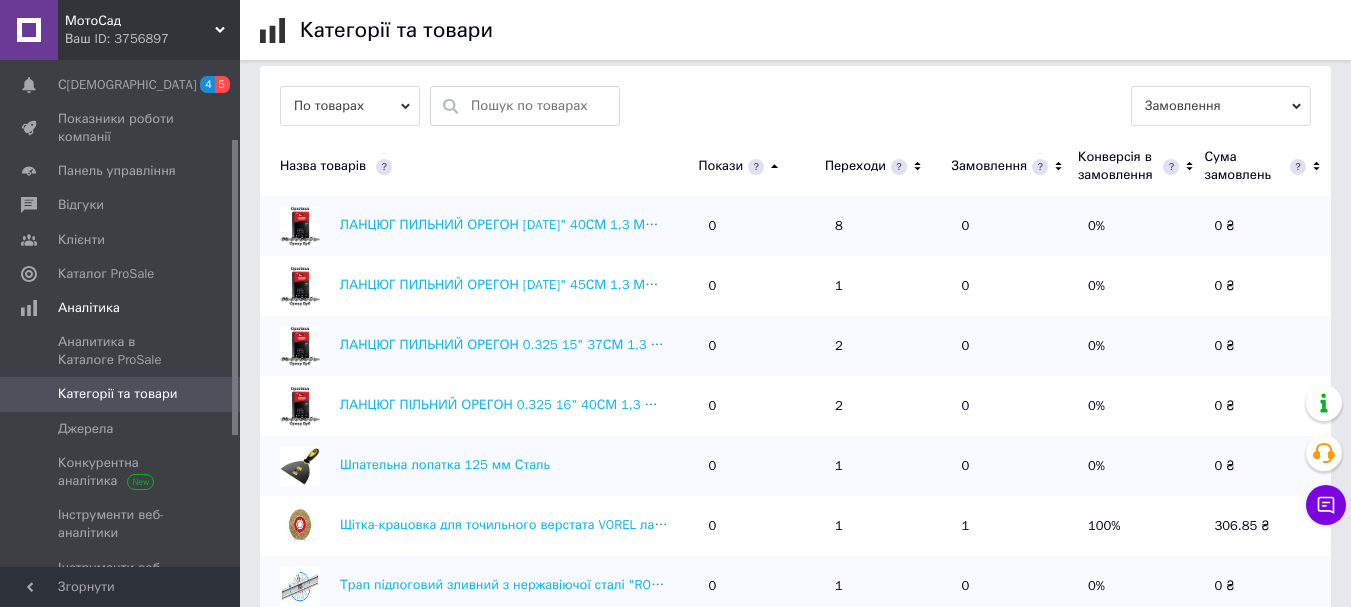 click 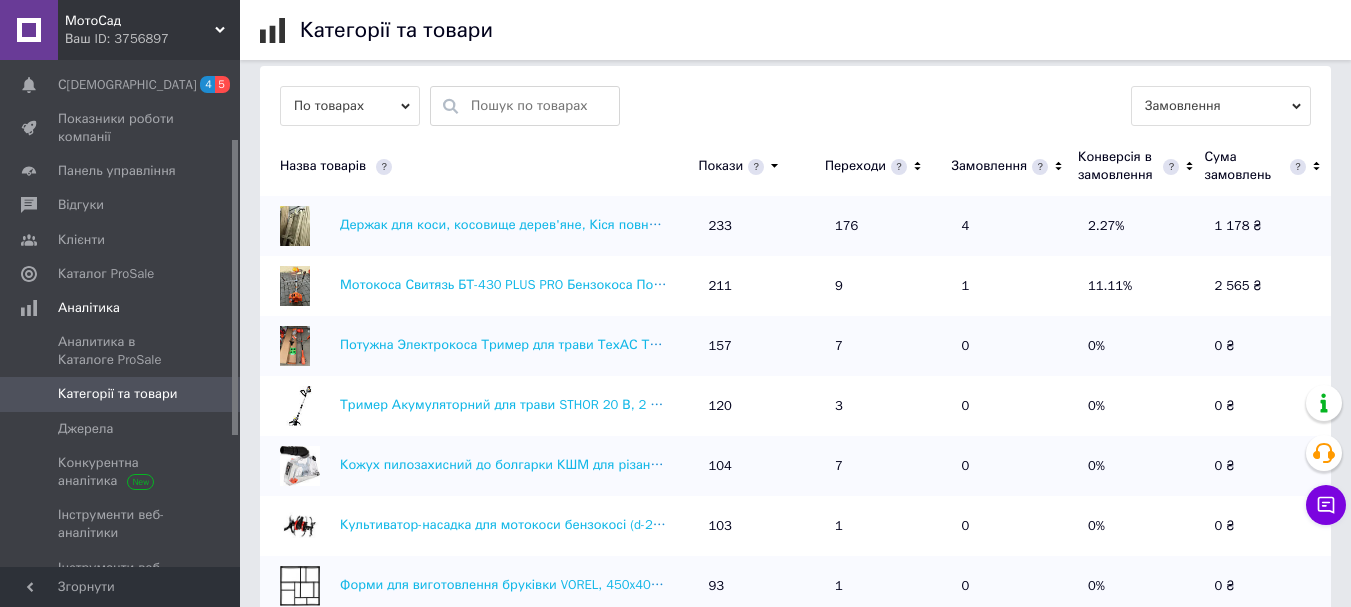click 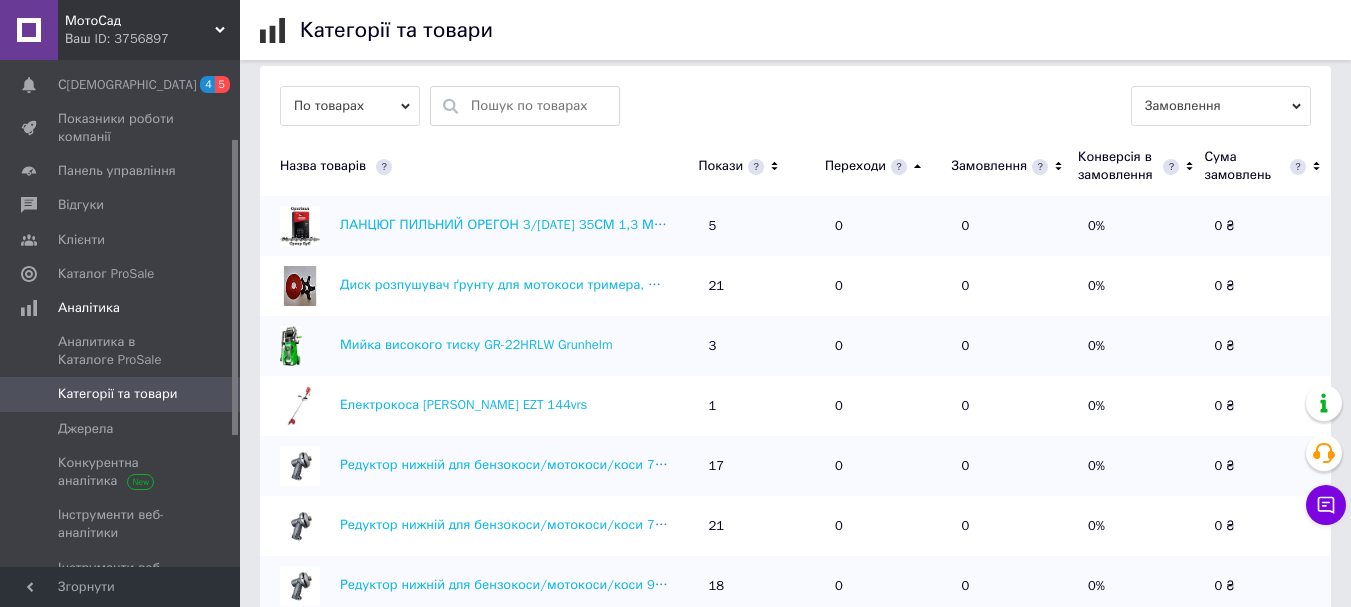 click 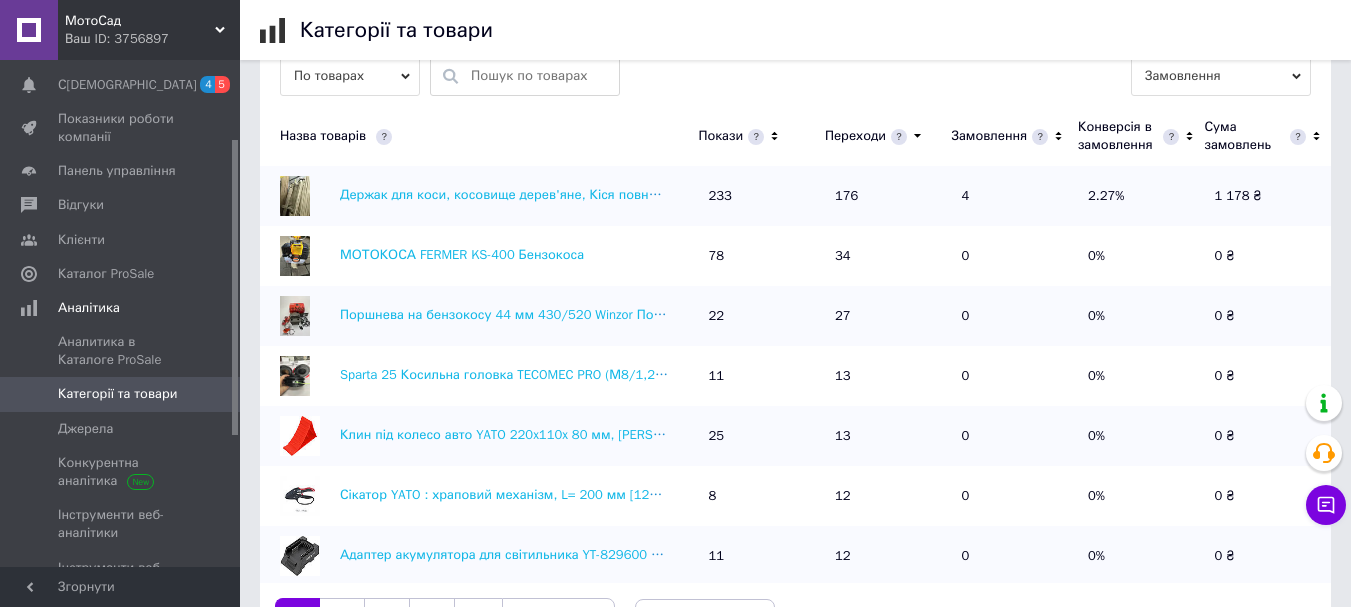scroll, scrollTop: 719, scrollLeft: 0, axis: vertical 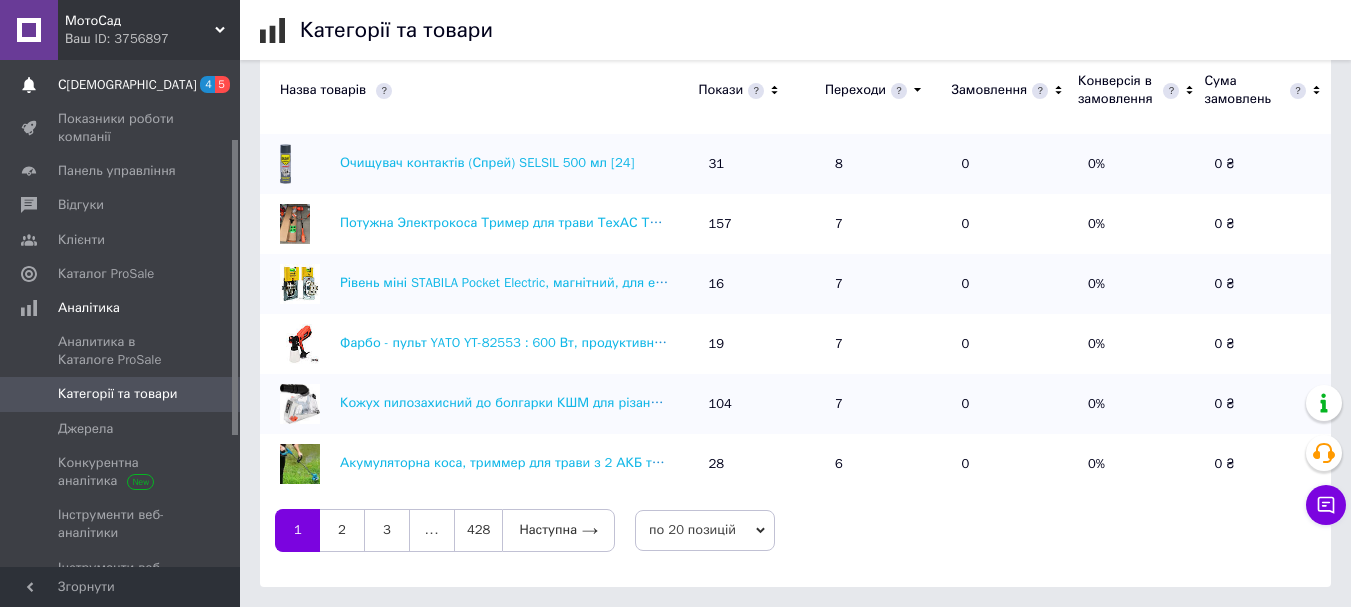 click on "[DEMOGRAPHIC_DATA] 4 5" at bounding box center (123, 85) 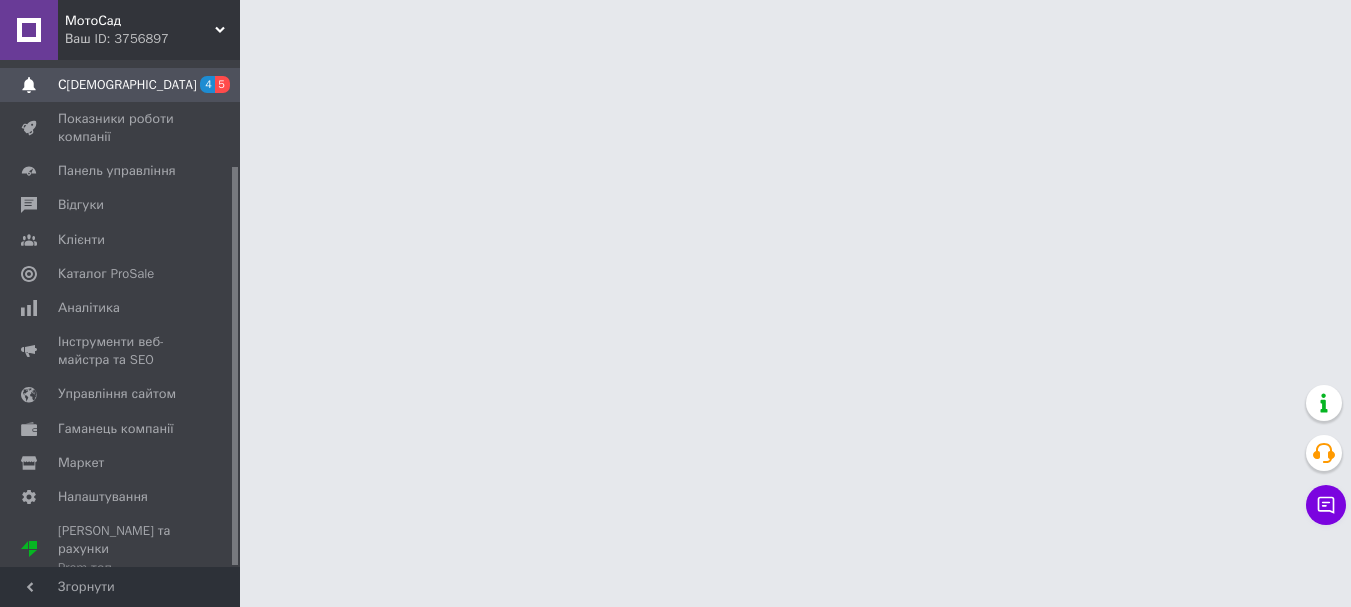 scroll, scrollTop: 0, scrollLeft: 0, axis: both 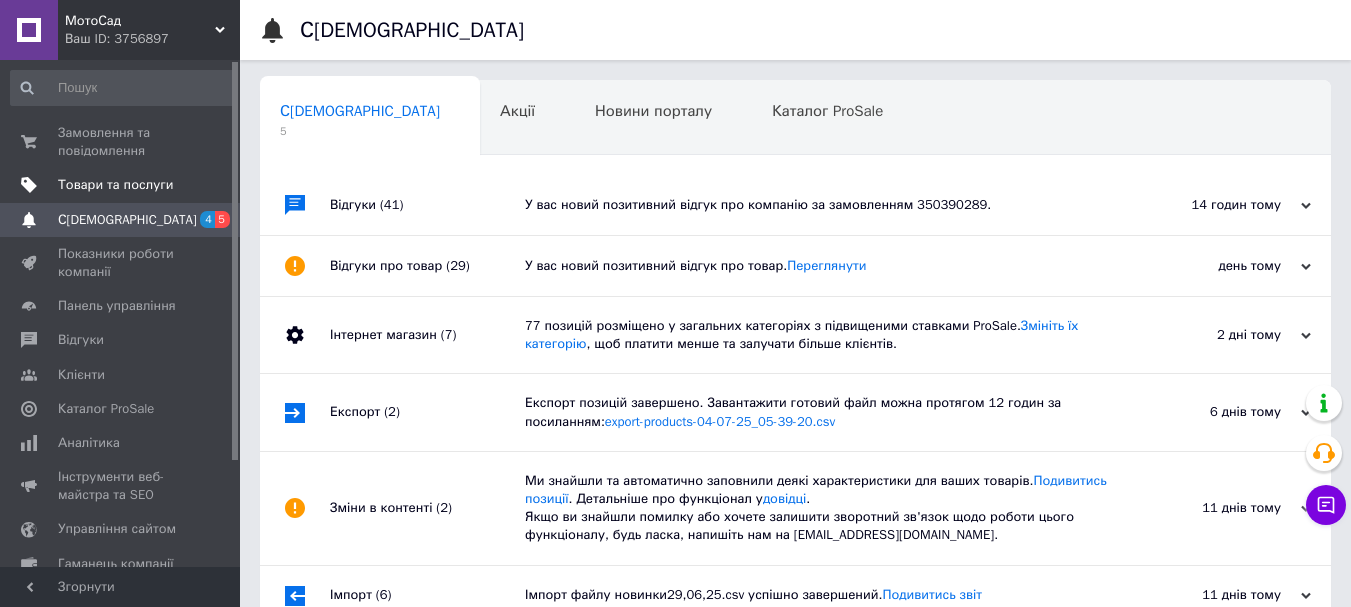 click on "Товари та послуги" at bounding box center [115, 185] 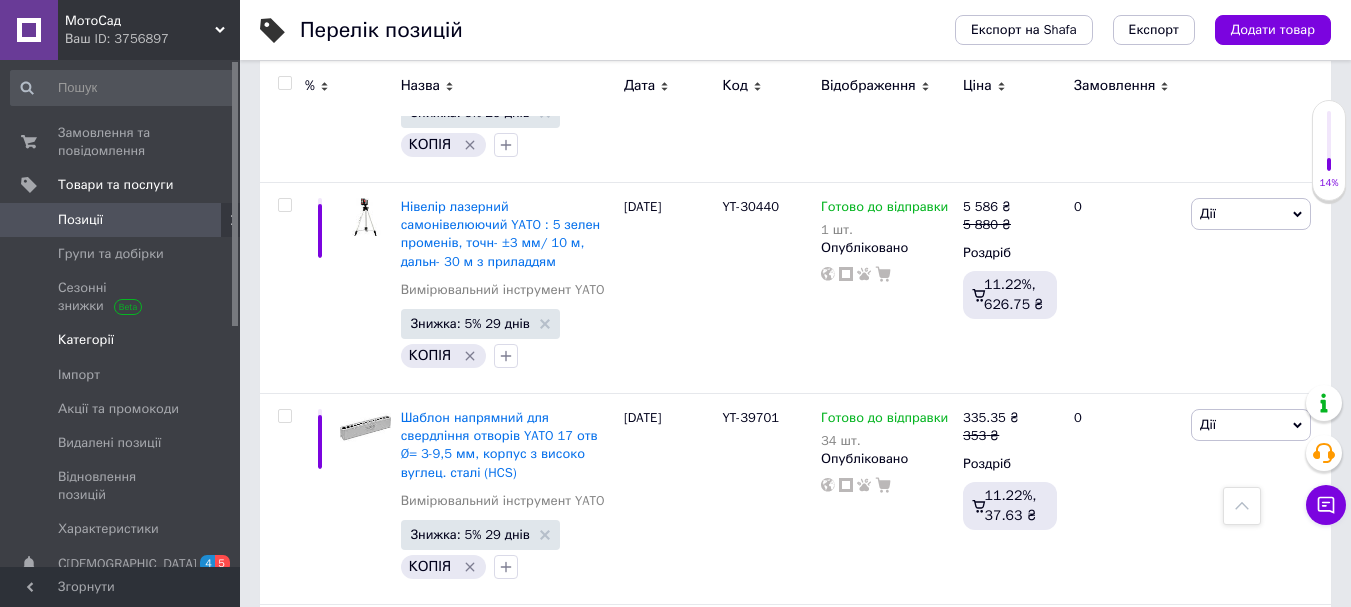 scroll, scrollTop: 3864, scrollLeft: 0, axis: vertical 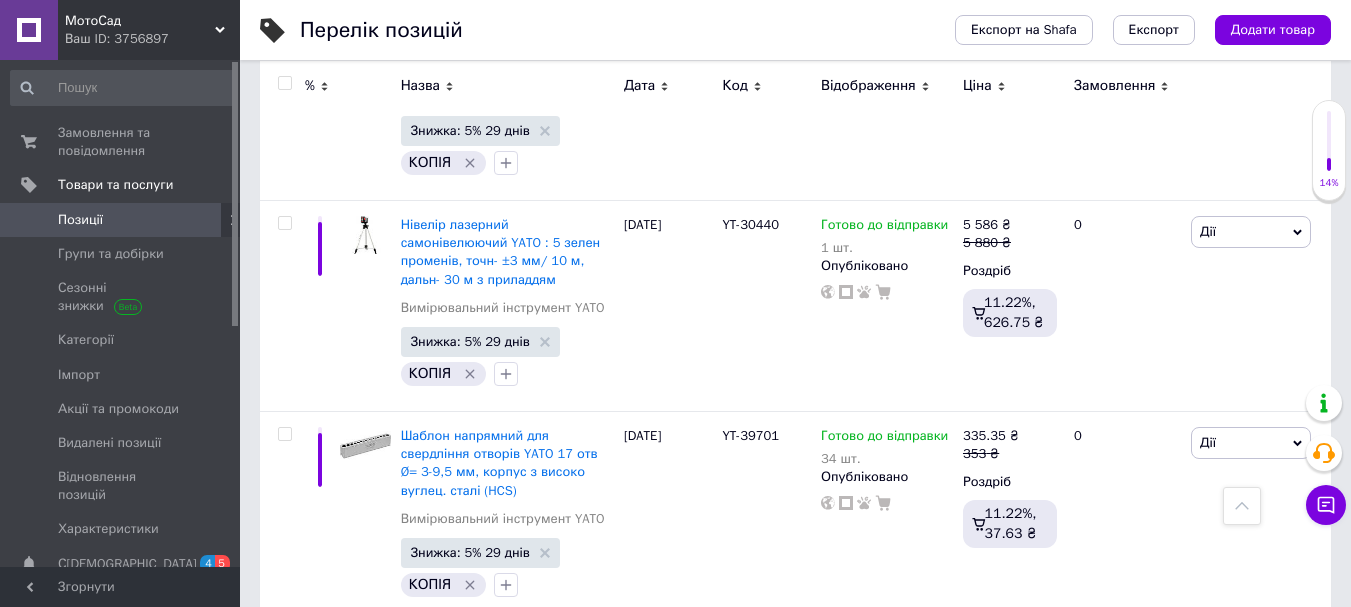 click on "Позиції" at bounding box center [121, 220] 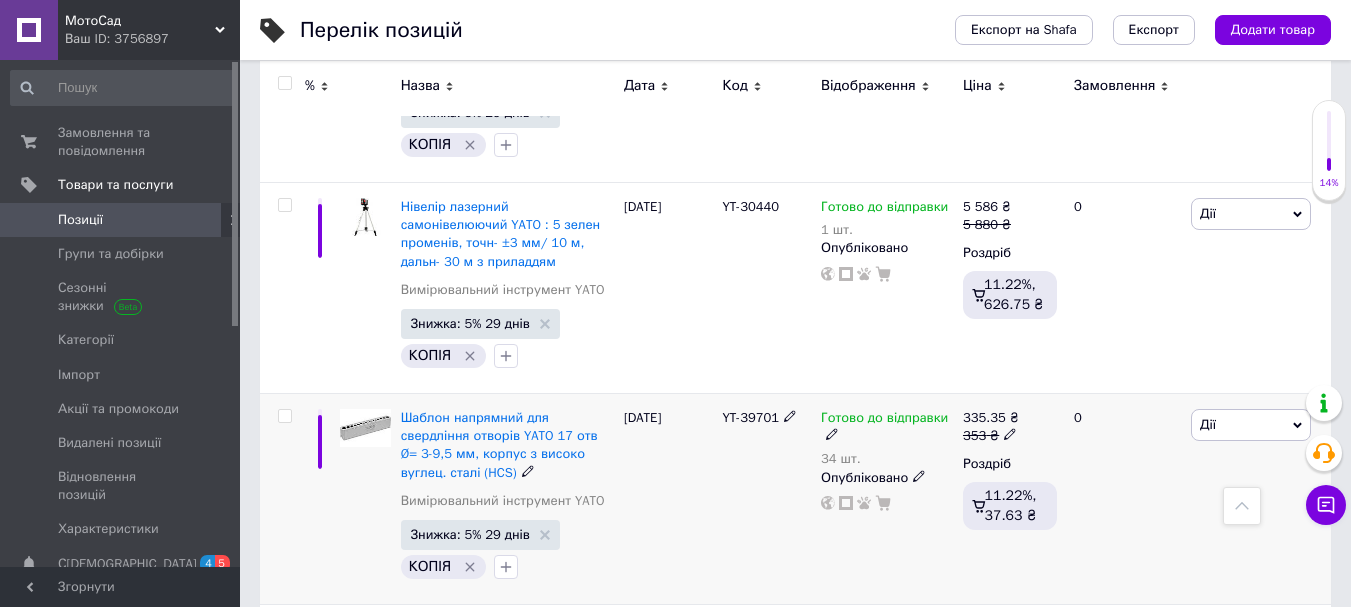 scroll, scrollTop: 3864, scrollLeft: 0, axis: vertical 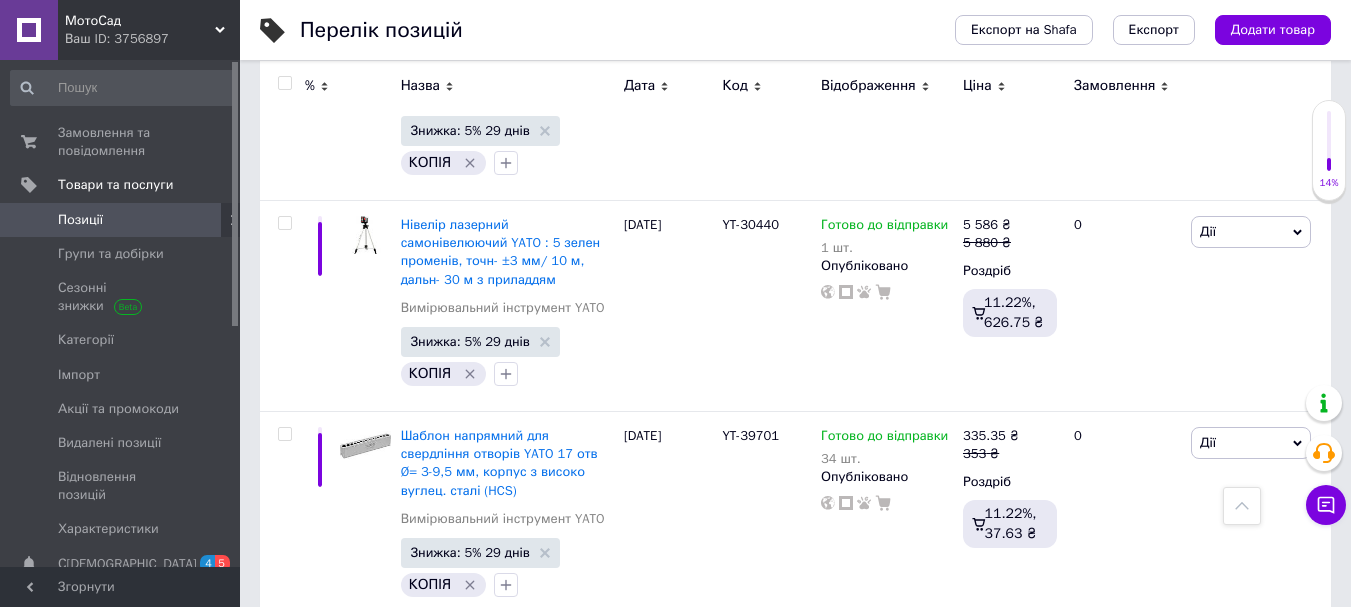 click on "748" at bounding box center [463, 874] 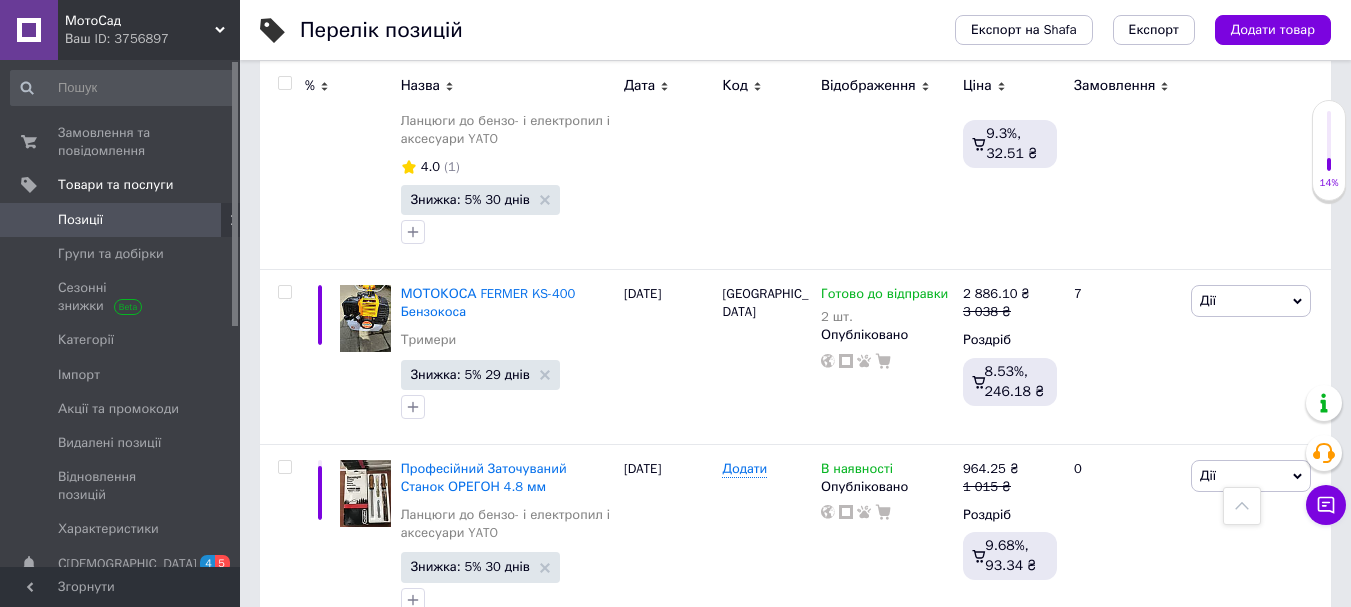 scroll, scrollTop: 4115, scrollLeft: 0, axis: vertical 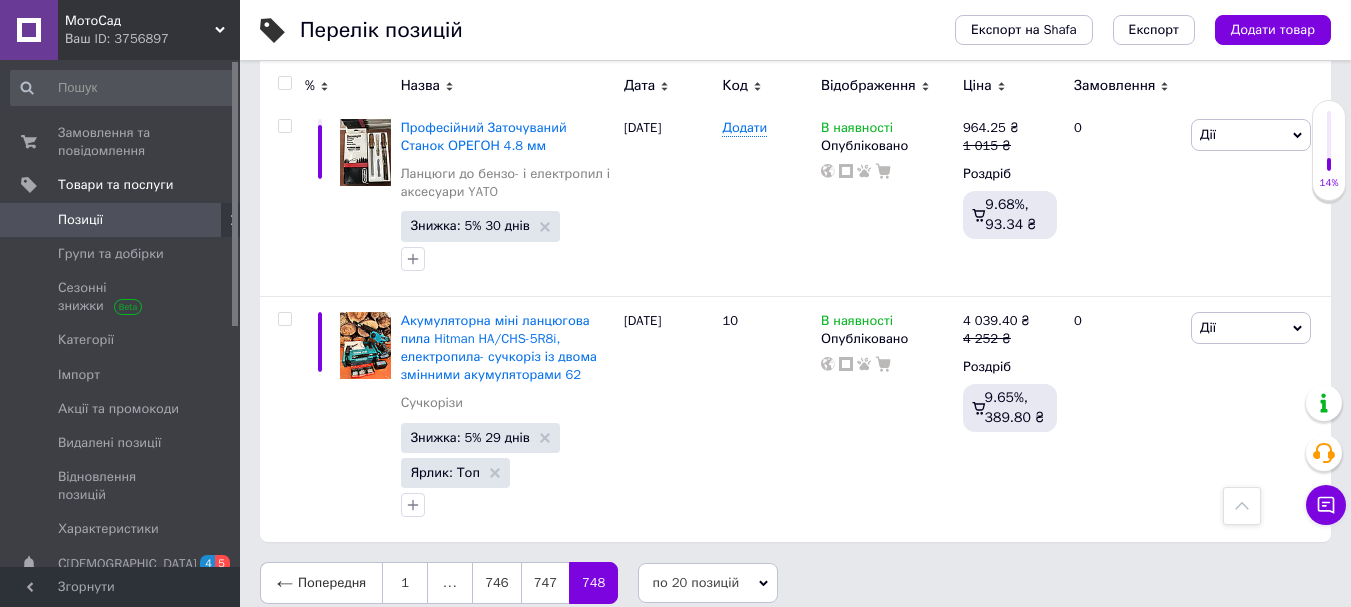 click on "по 20 позицій" at bounding box center [708, 583] 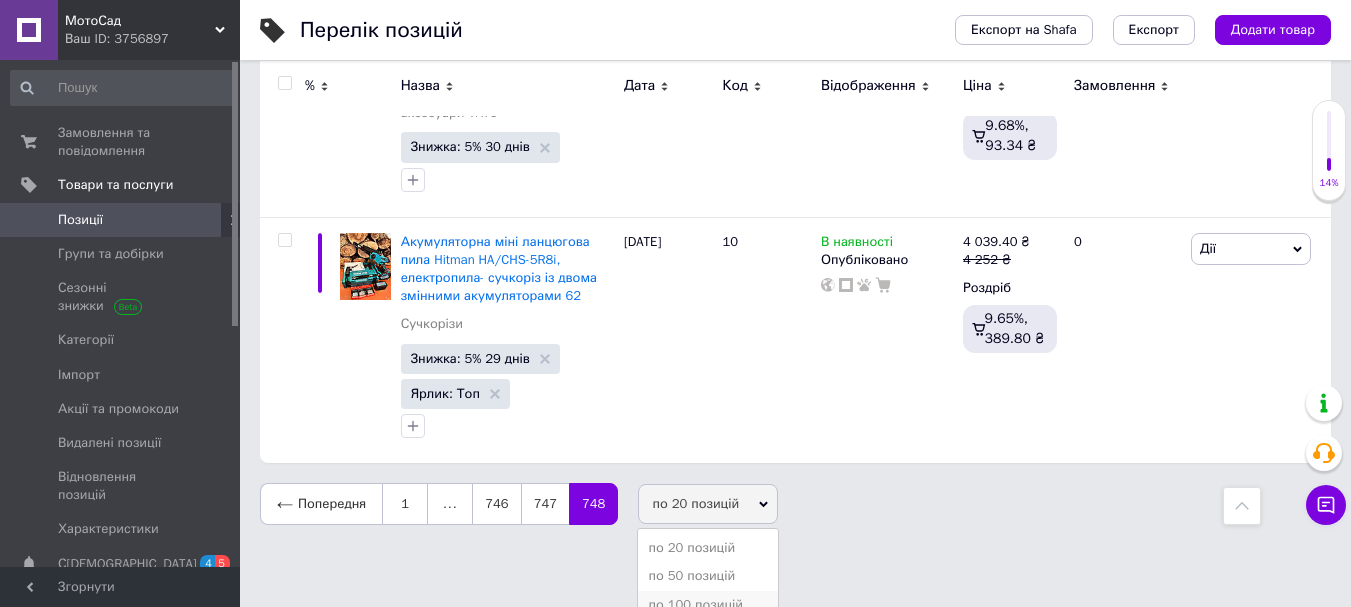 click on "по 100 позицій" at bounding box center (708, 605) 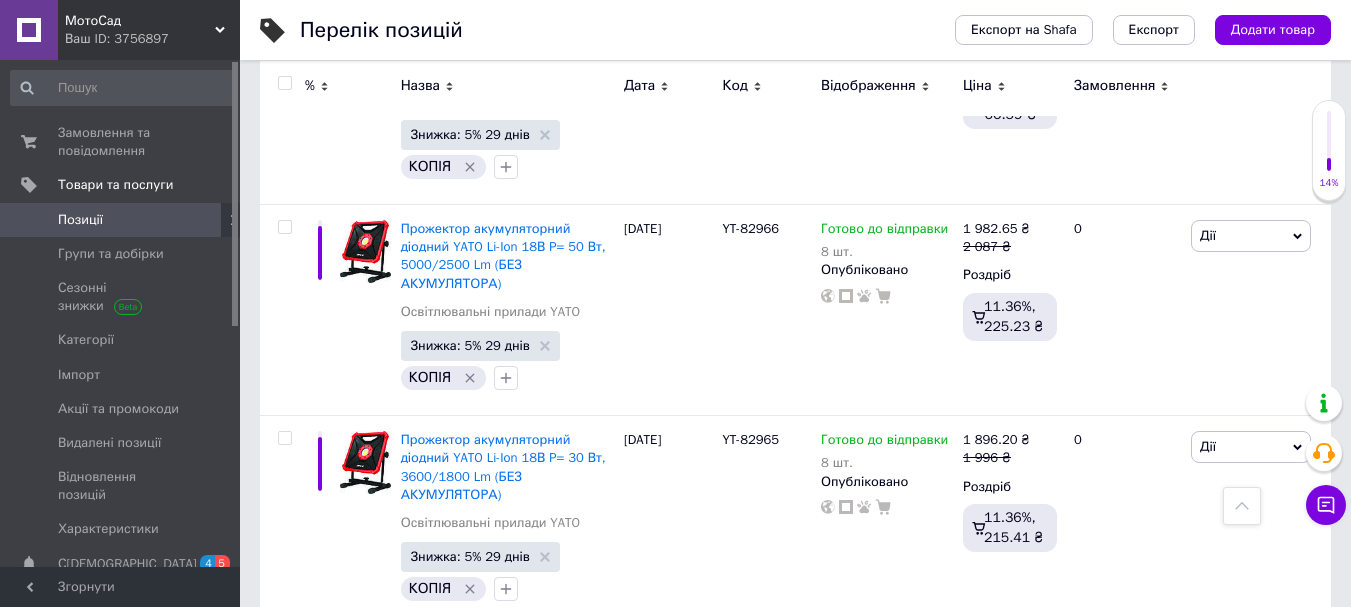 scroll, scrollTop: 19899, scrollLeft: 0, axis: vertical 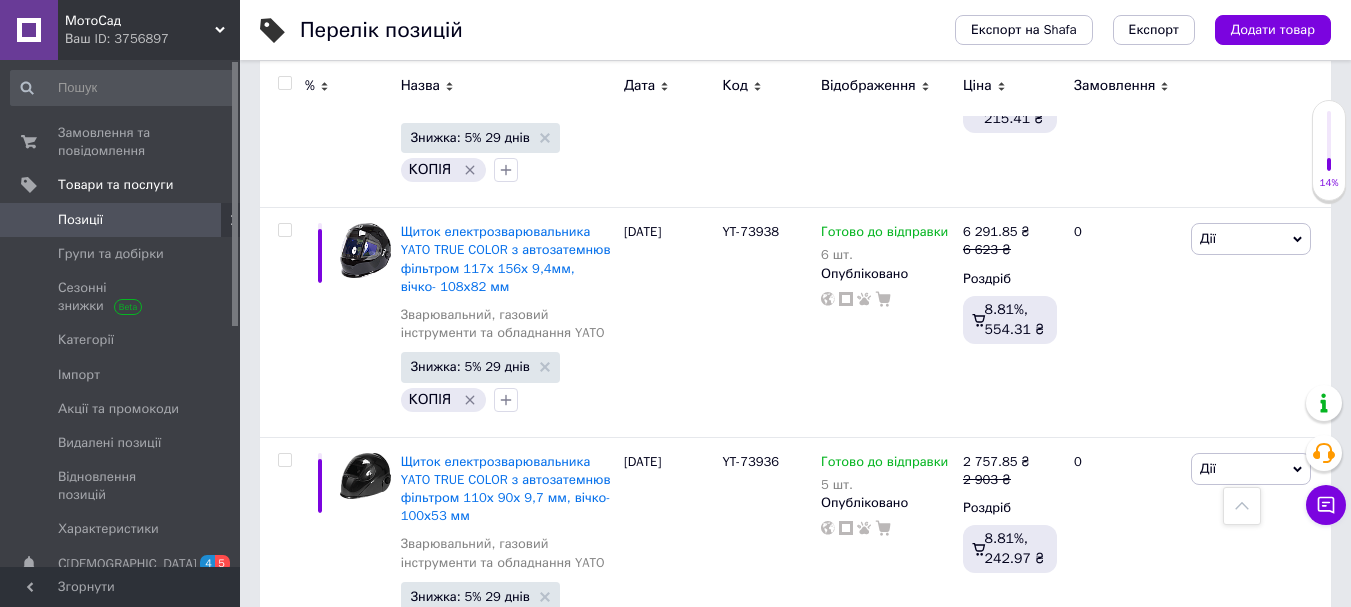 click on "по 100 позицій" at bounding box center [694, 1129] 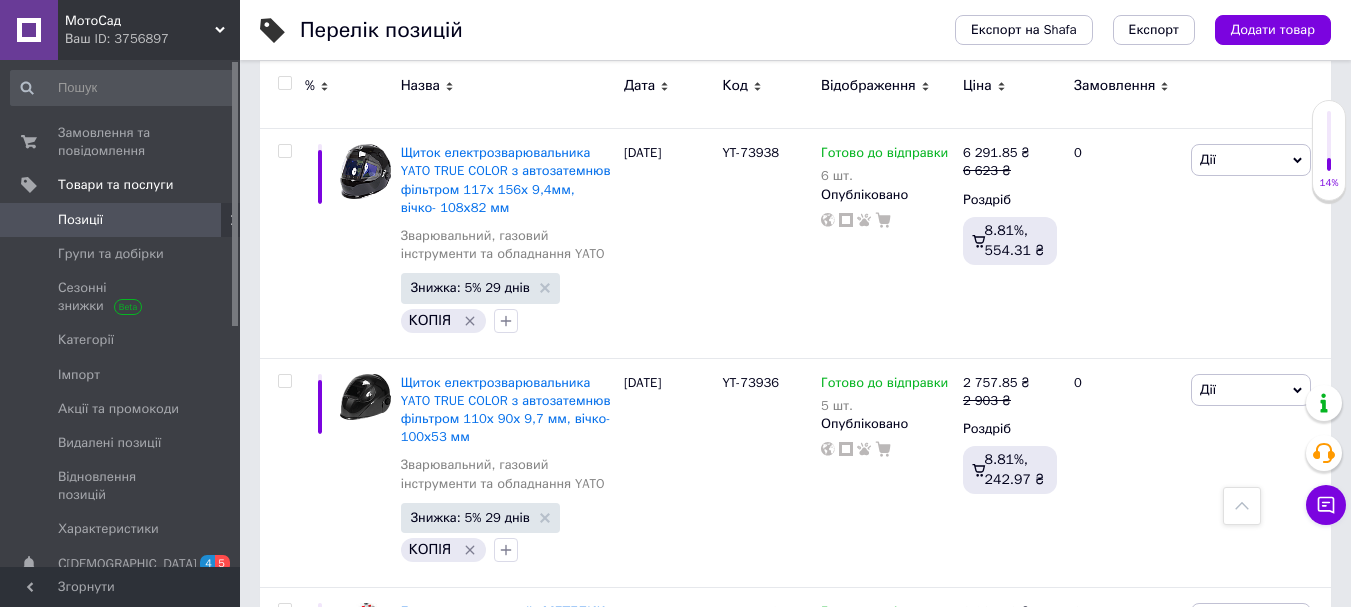click on "по 20 позицій" at bounding box center (694, 1094) 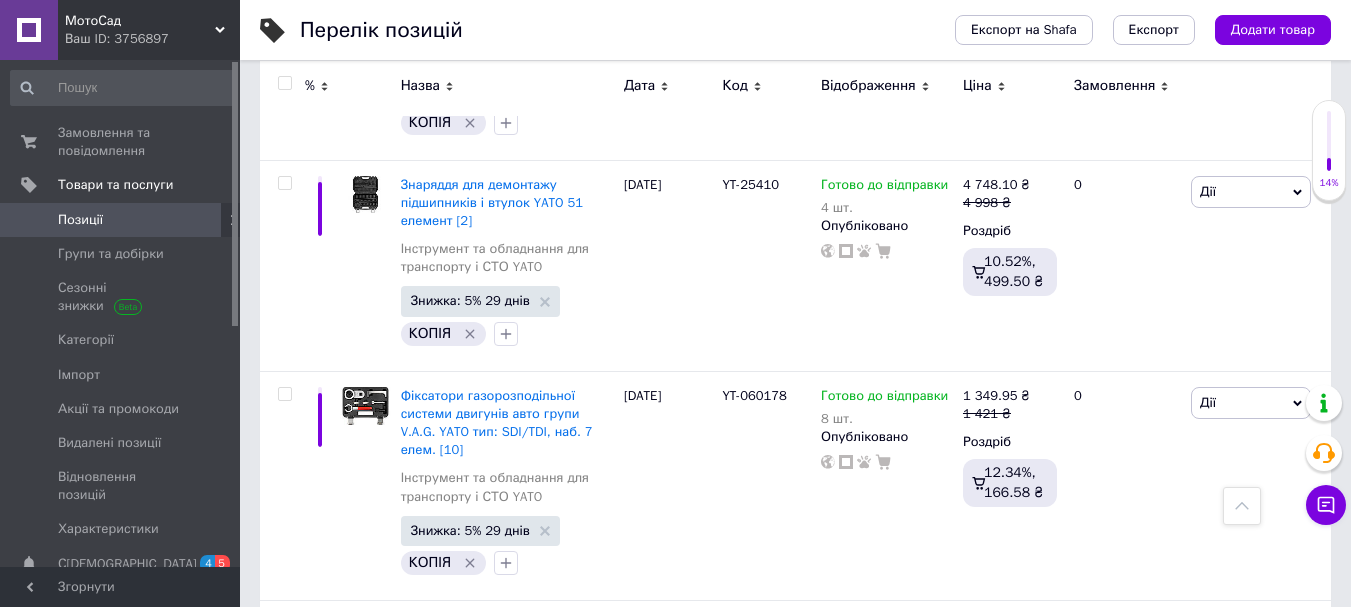 scroll, scrollTop: 3864, scrollLeft: 0, axis: vertical 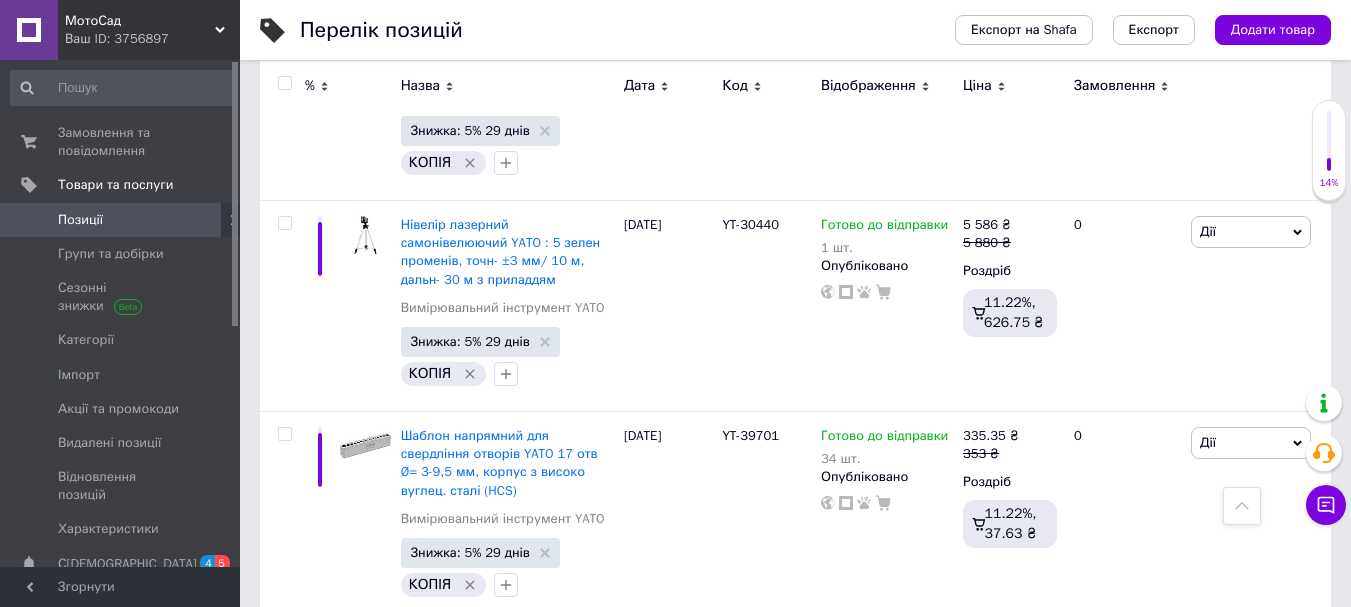 click on "748" at bounding box center [463, 874] 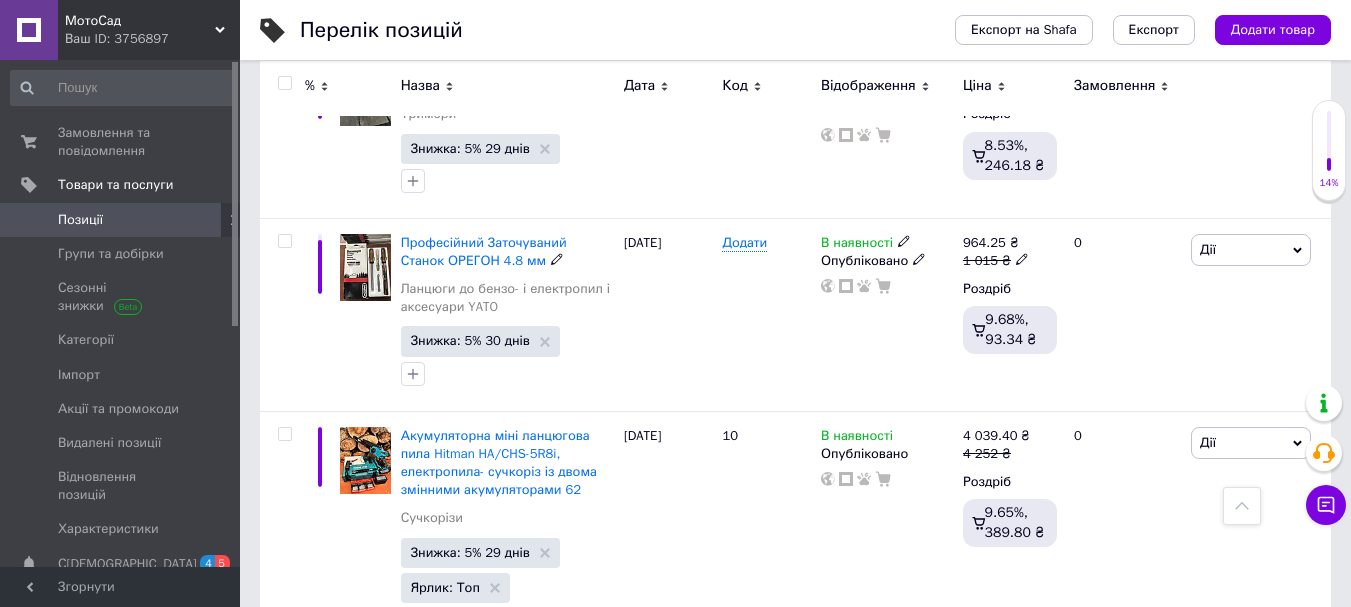 scroll, scrollTop: 4115, scrollLeft: 0, axis: vertical 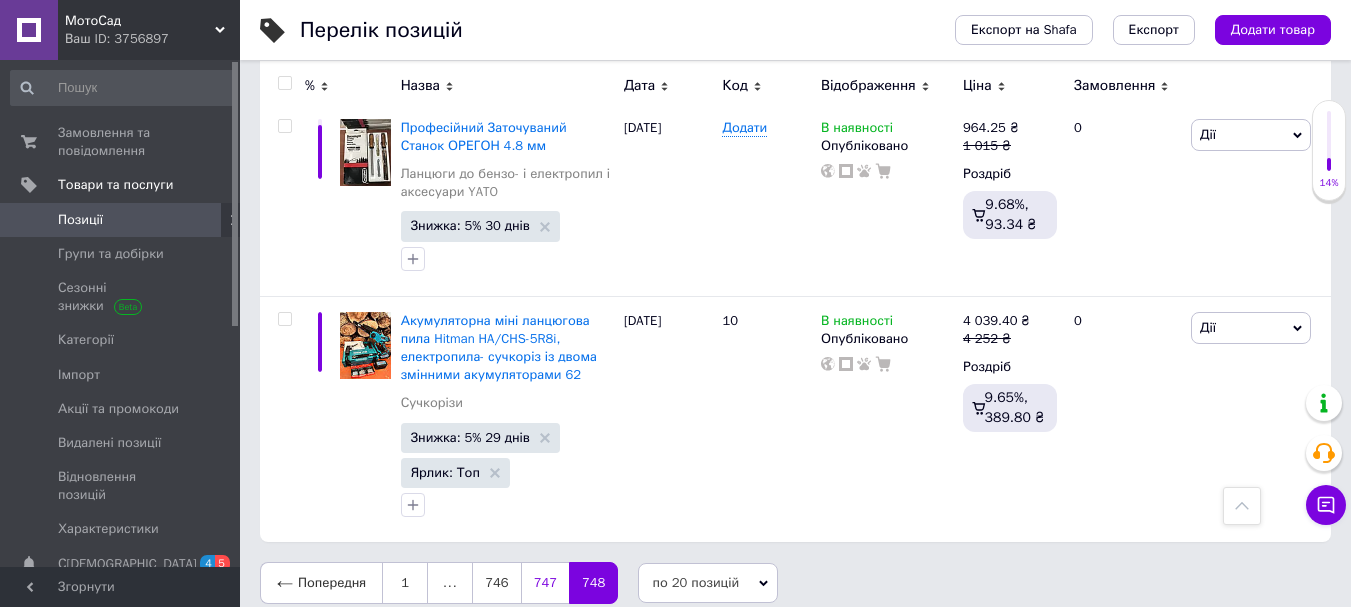click on "747" at bounding box center [545, 583] 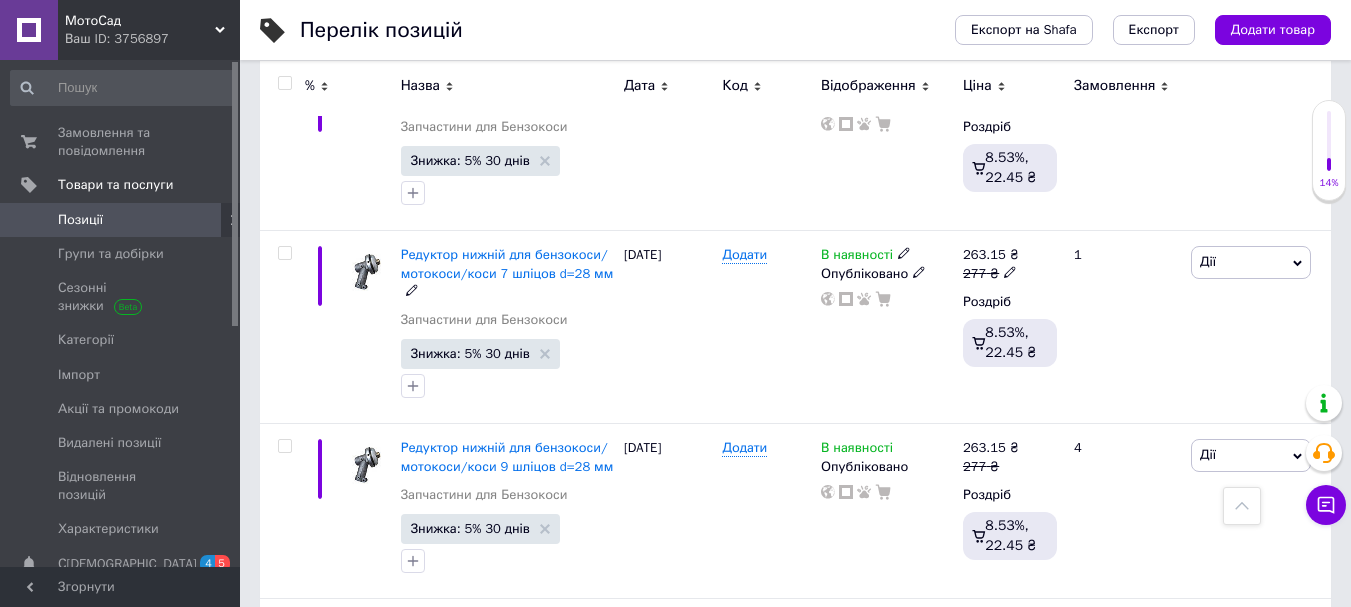 scroll, scrollTop: 3528, scrollLeft: 0, axis: vertical 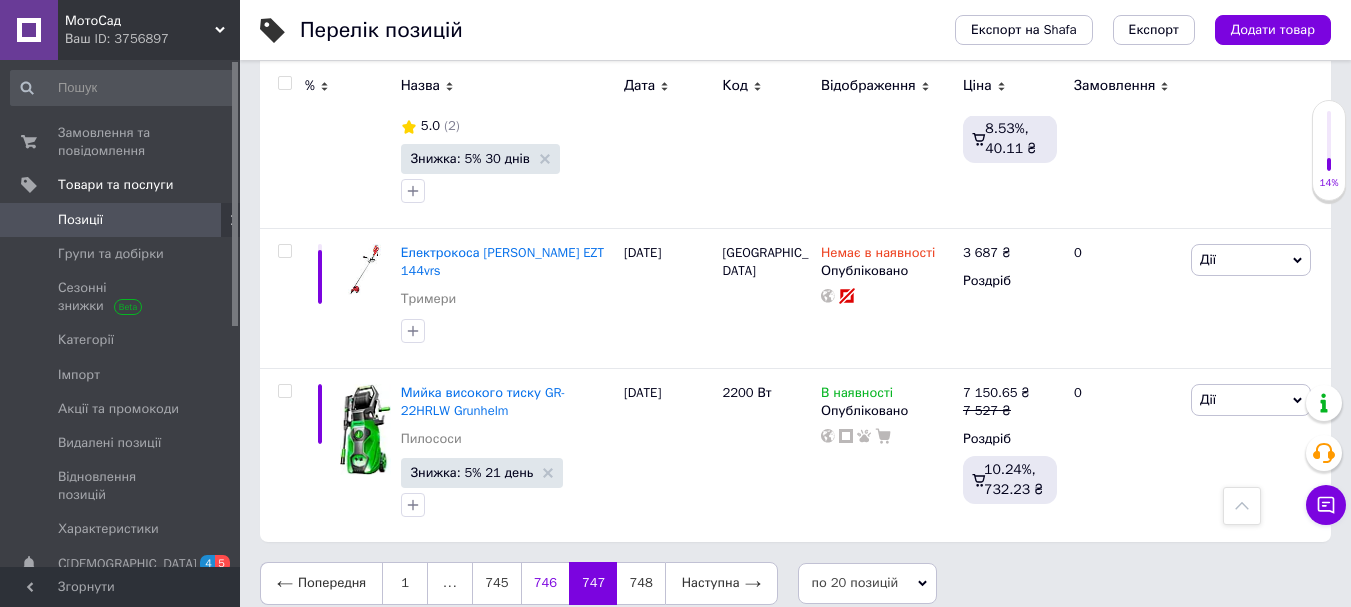 click on "746" at bounding box center [545, 583] 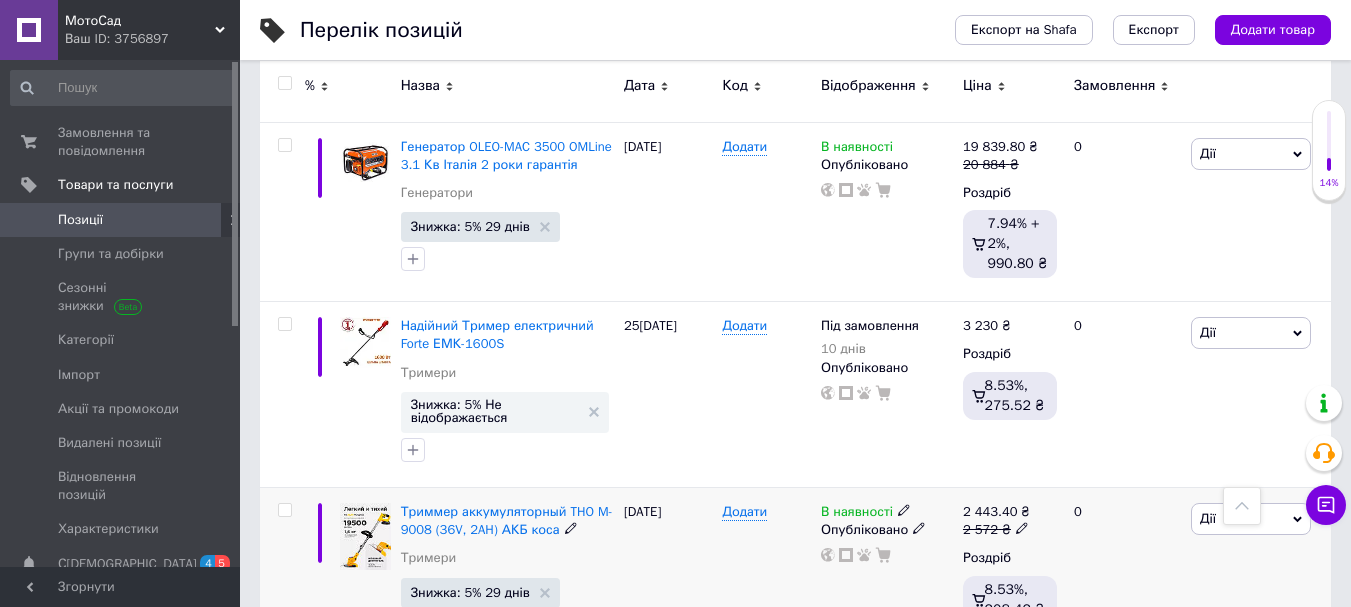 scroll, scrollTop: 3623, scrollLeft: 0, axis: vertical 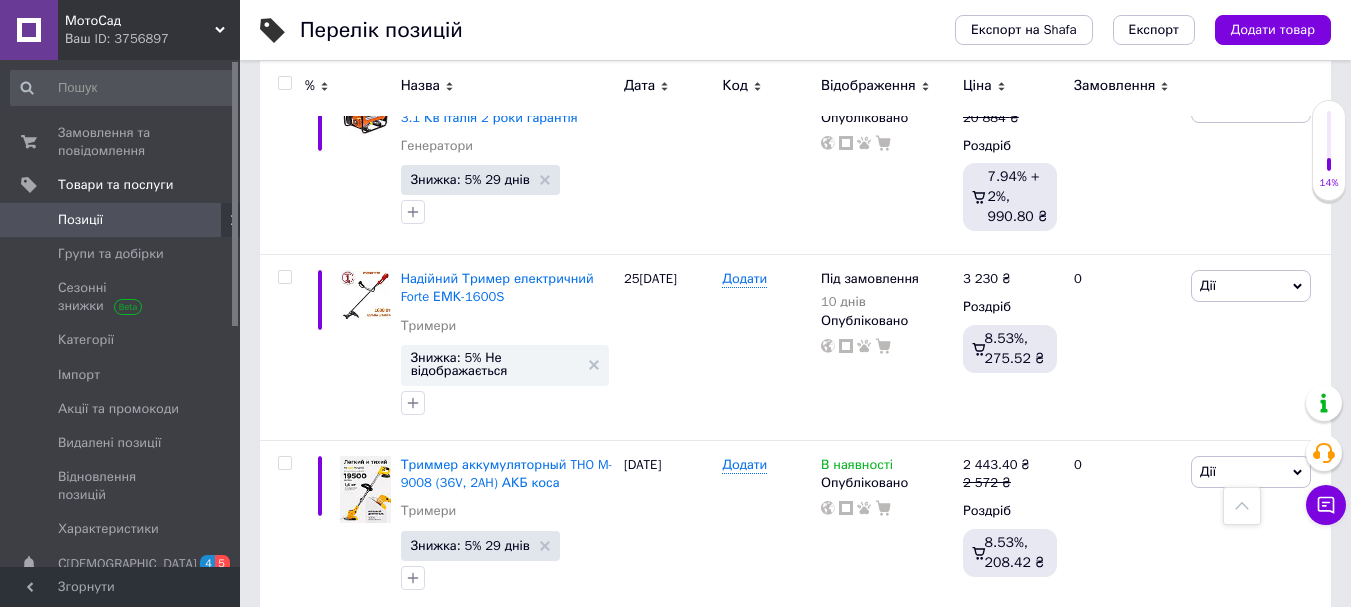 click on "745" at bounding box center (545, 656) 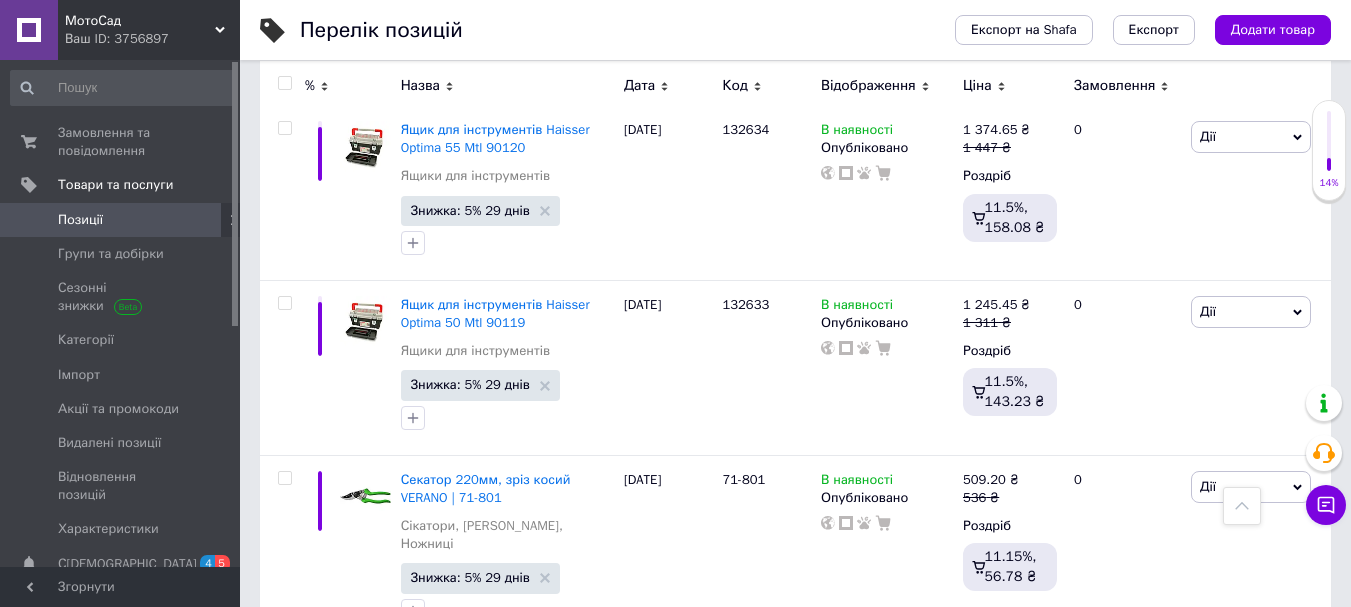 scroll, scrollTop: 3793, scrollLeft: 0, axis: vertical 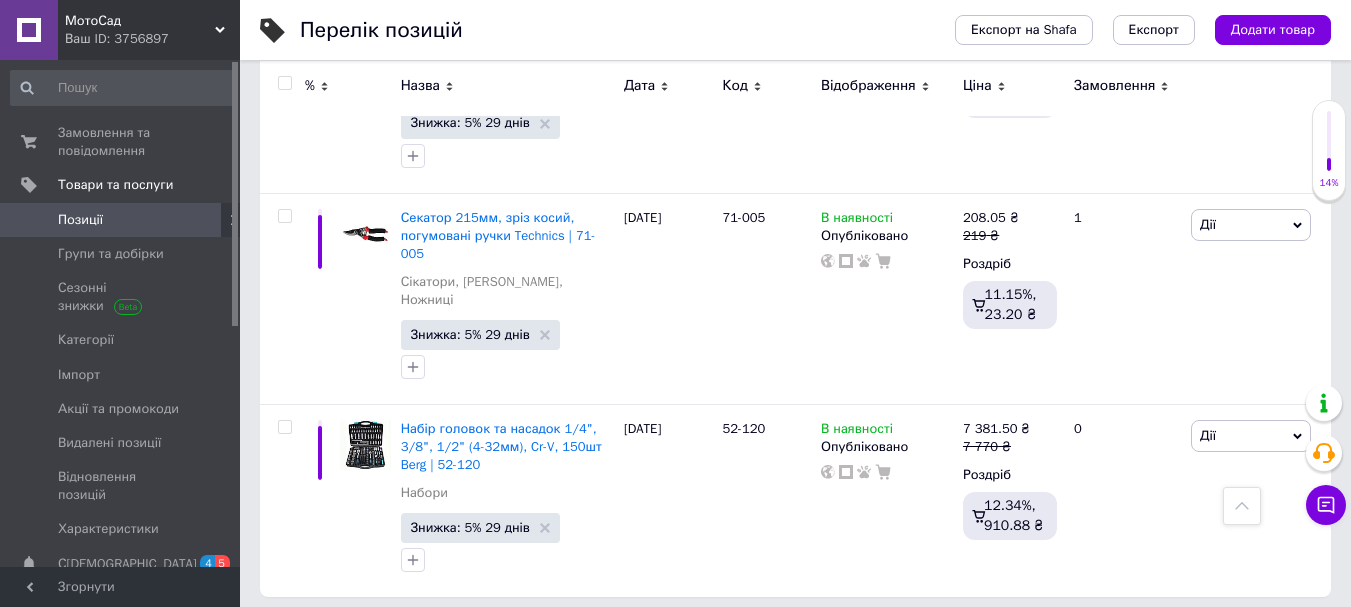 click on "744" at bounding box center (545, 638) 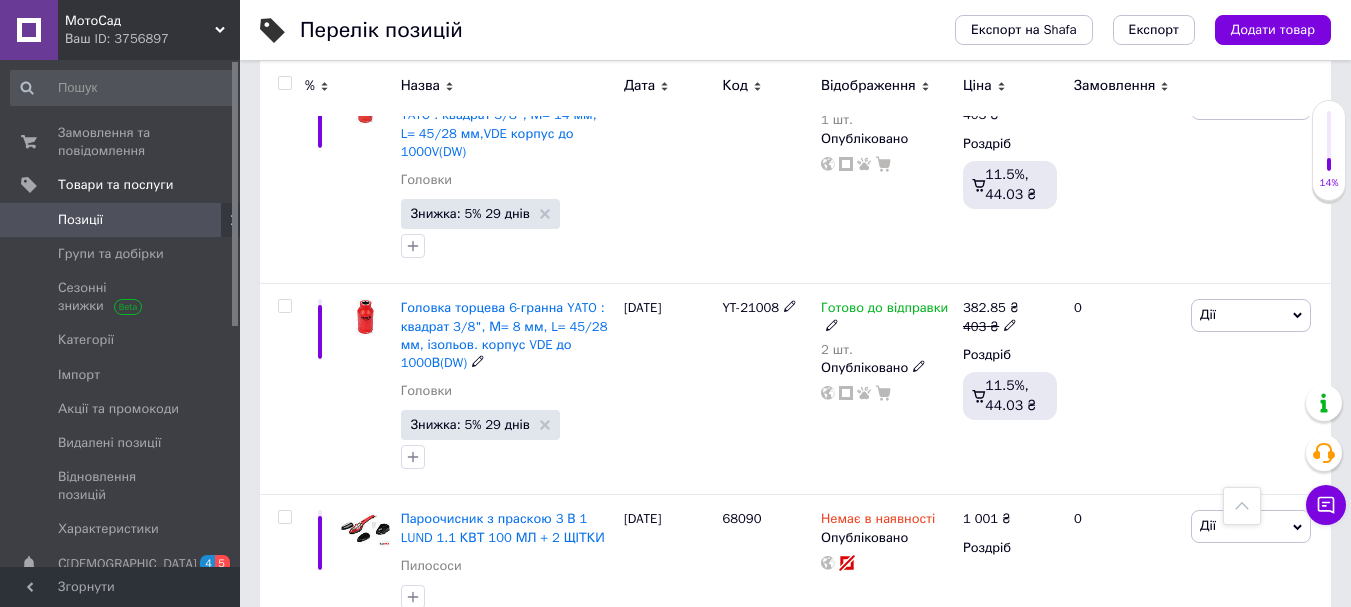 scroll, scrollTop: 4068, scrollLeft: 0, axis: vertical 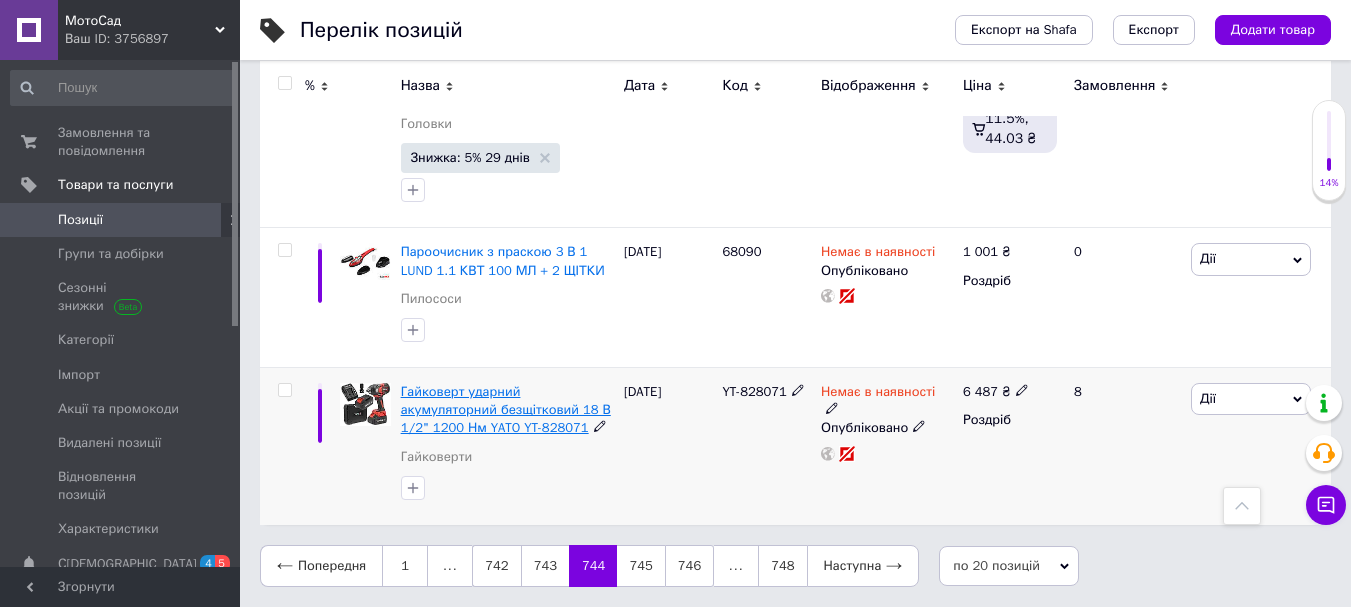 click on "Гайковерт ударний акумуляторний безщітковий 18 В 1/2" 1200 Нм YATO YT-828071" at bounding box center [506, 409] 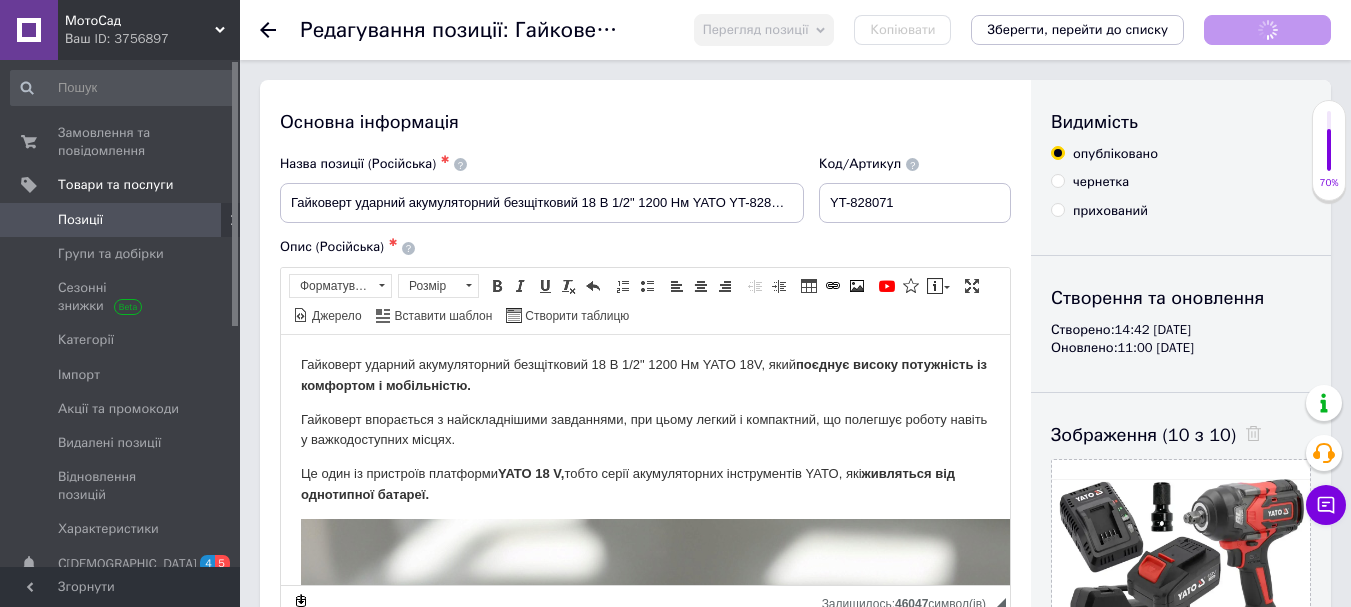 scroll, scrollTop: 0, scrollLeft: 0, axis: both 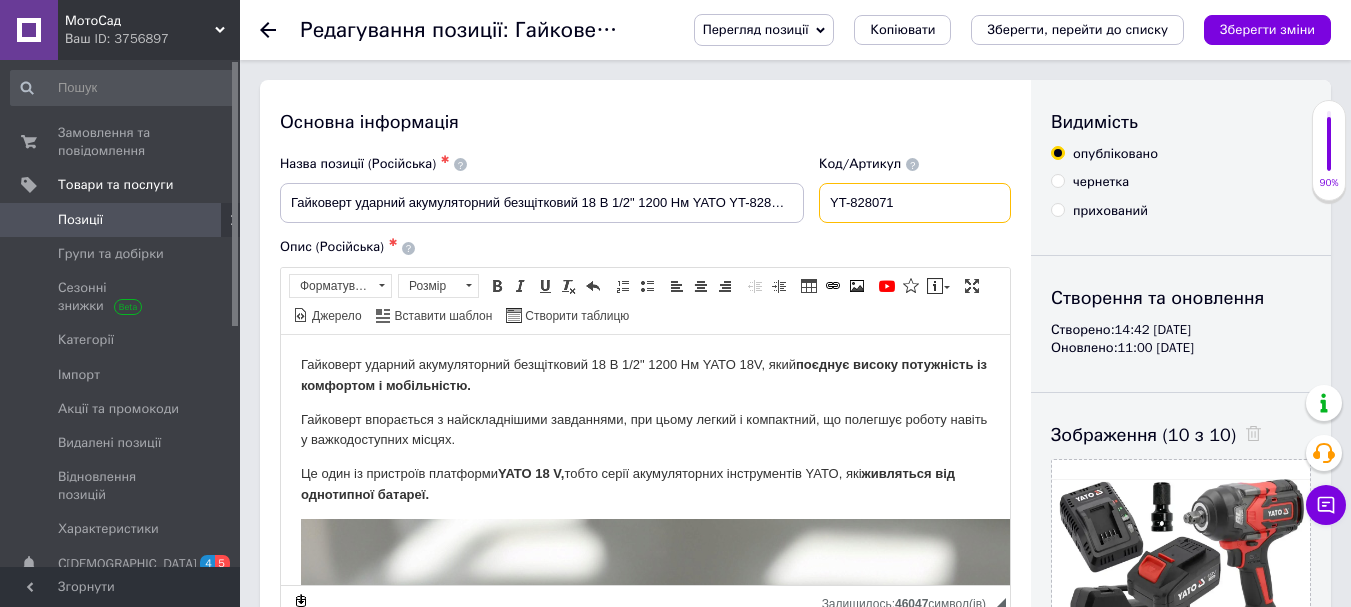 drag, startPoint x: 904, startPoint y: 206, endPoint x: 798, endPoint y: 225, distance: 107.68937 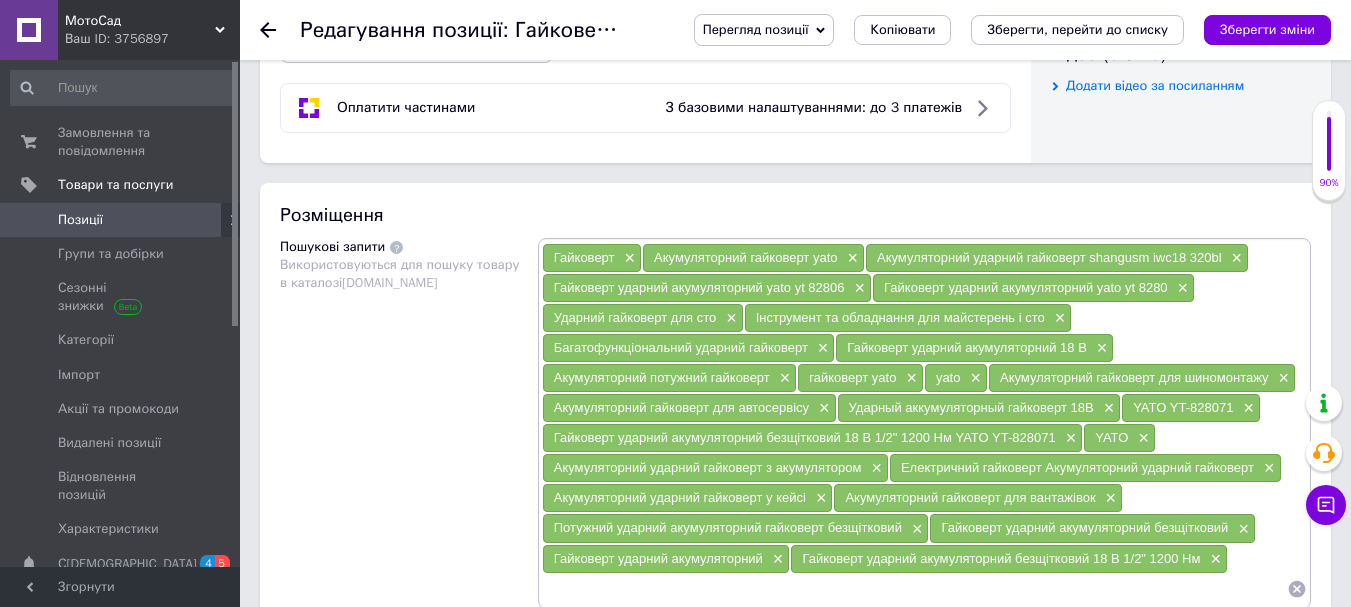 scroll, scrollTop: 800, scrollLeft: 0, axis: vertical 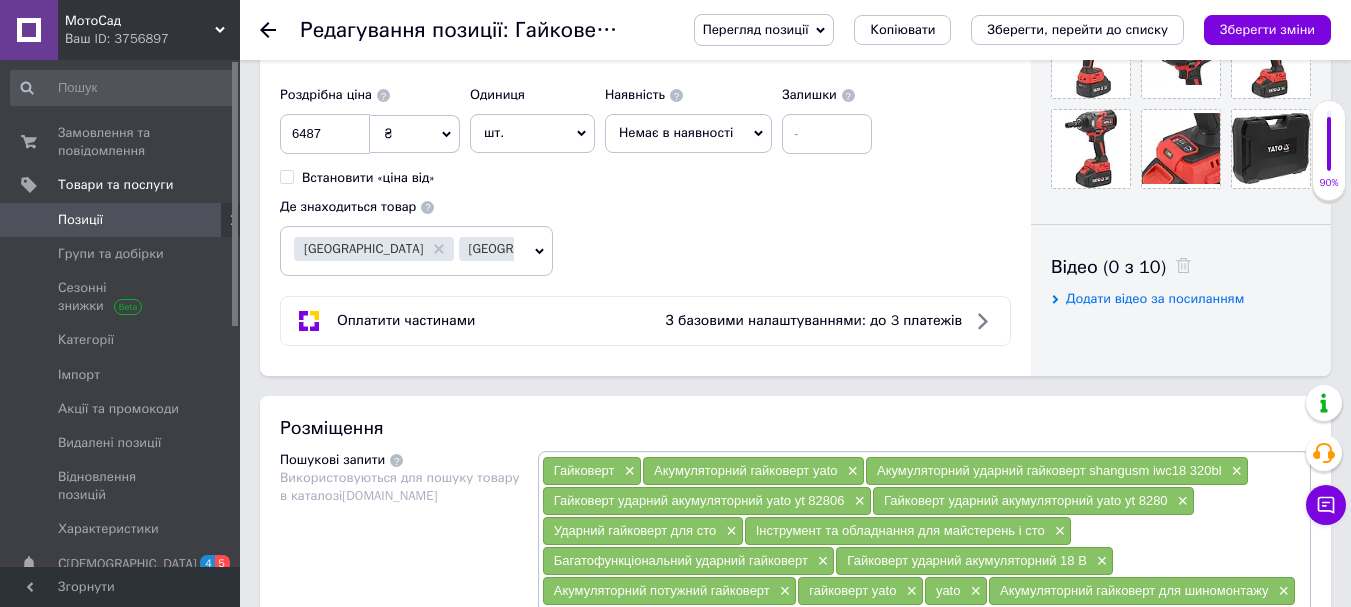 click 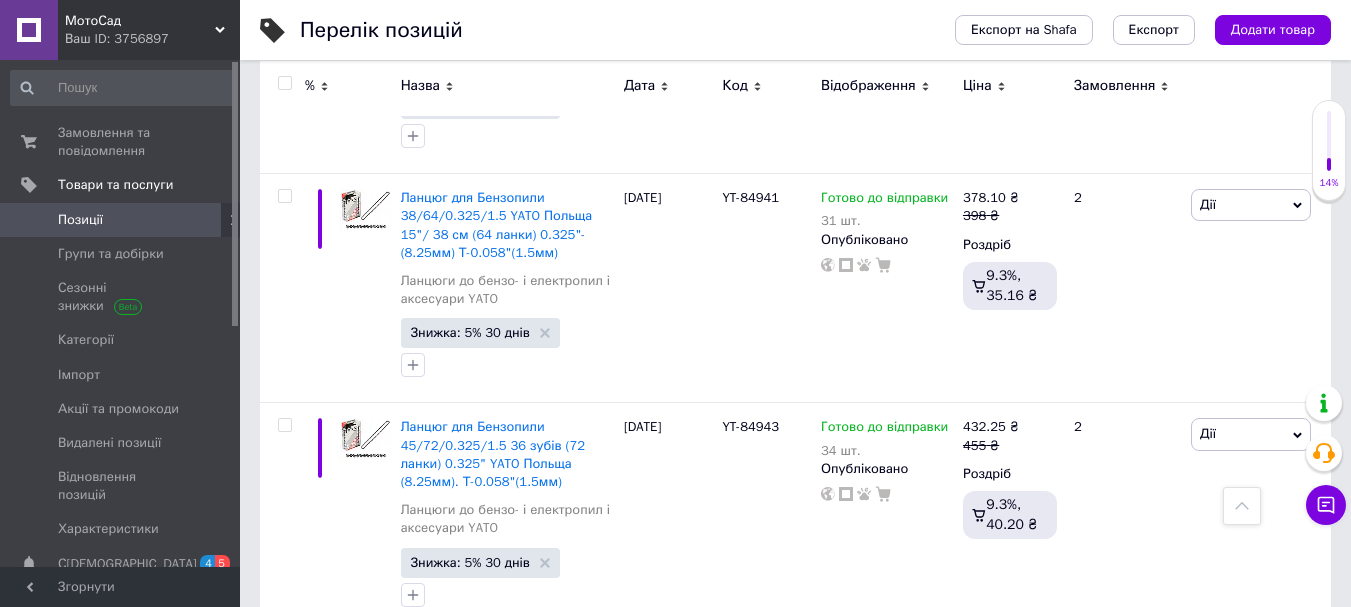 scroll, scrollTop: 4068, scrollLeft: 0, axis: vertical 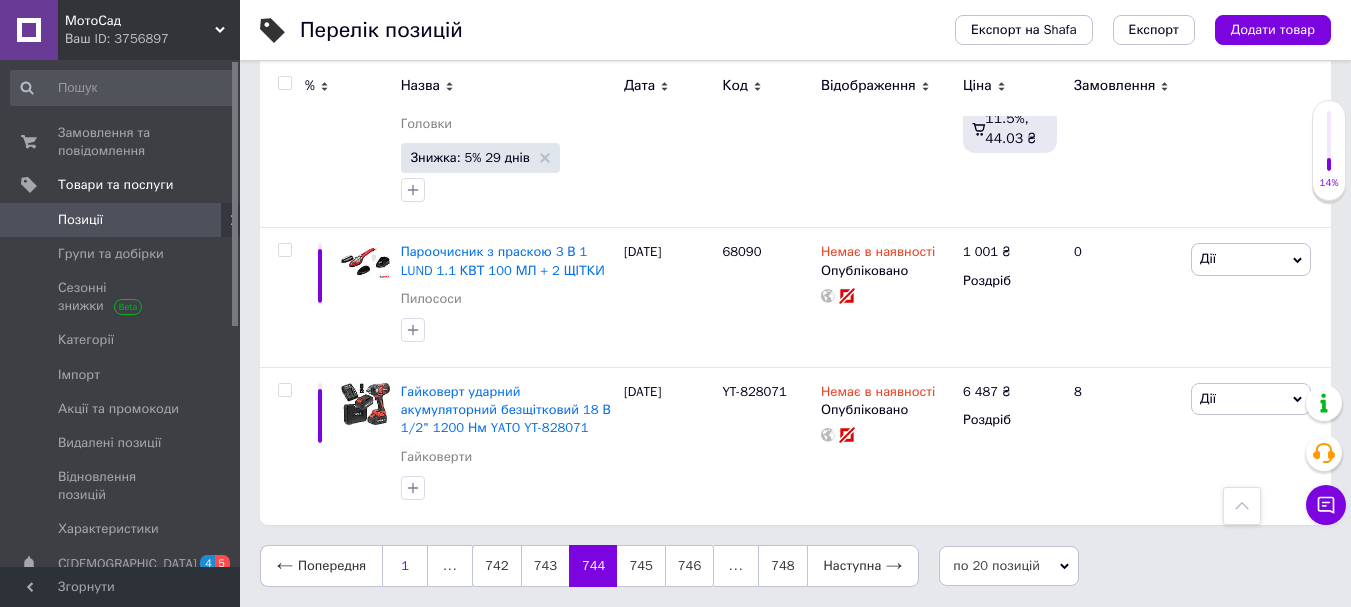 click on "1" at bounding box center [405, 566] 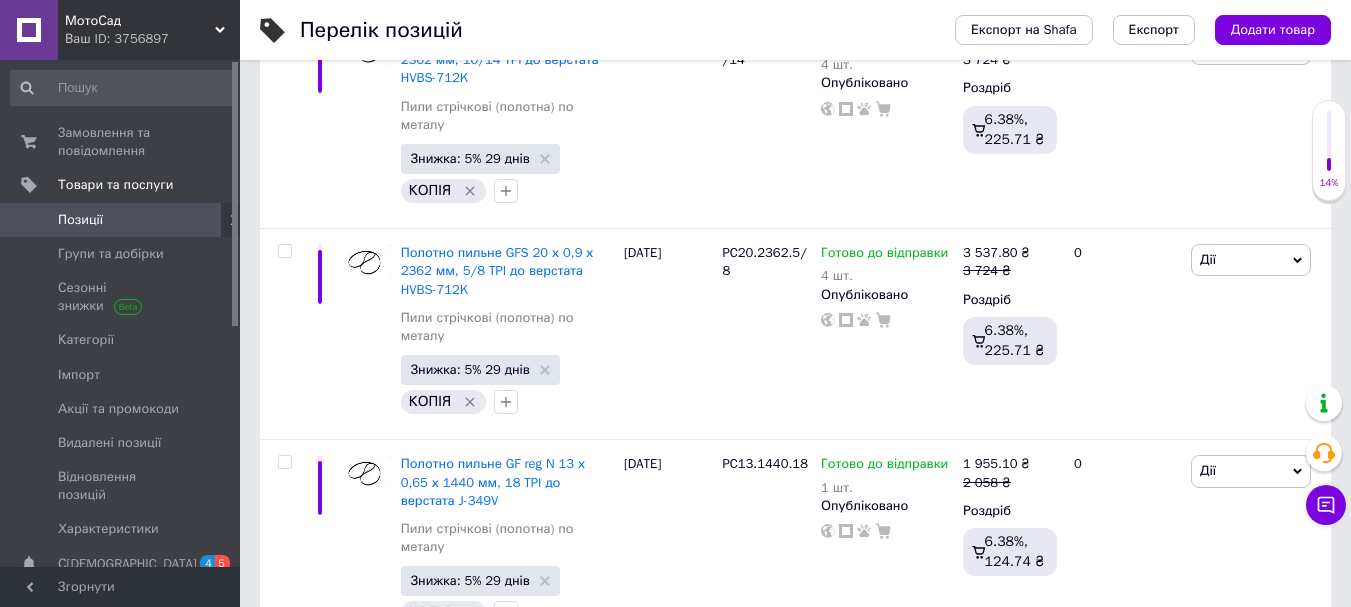 scroll, scrollTop: 600, scrollLeft: 0, axis: vertical 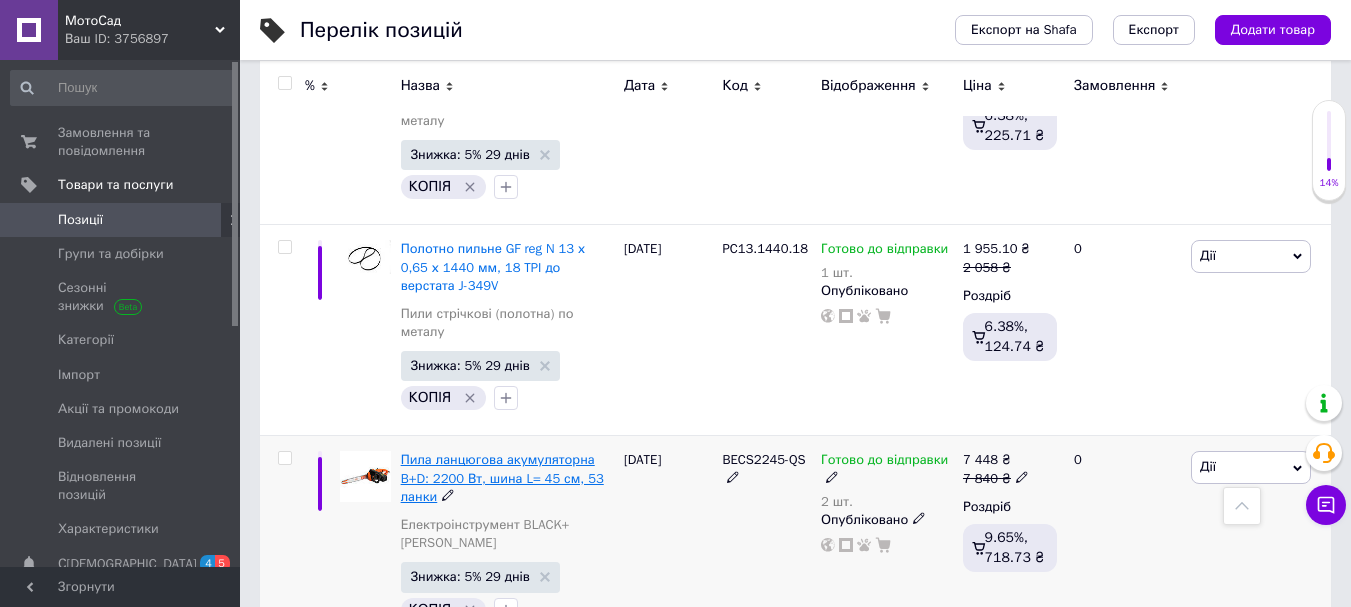 click on "Пила ланцюгова акумуляторна B+D: 2200 Вт, шина L= 45 см, 53 ланки" at bounding box center (502, 477) 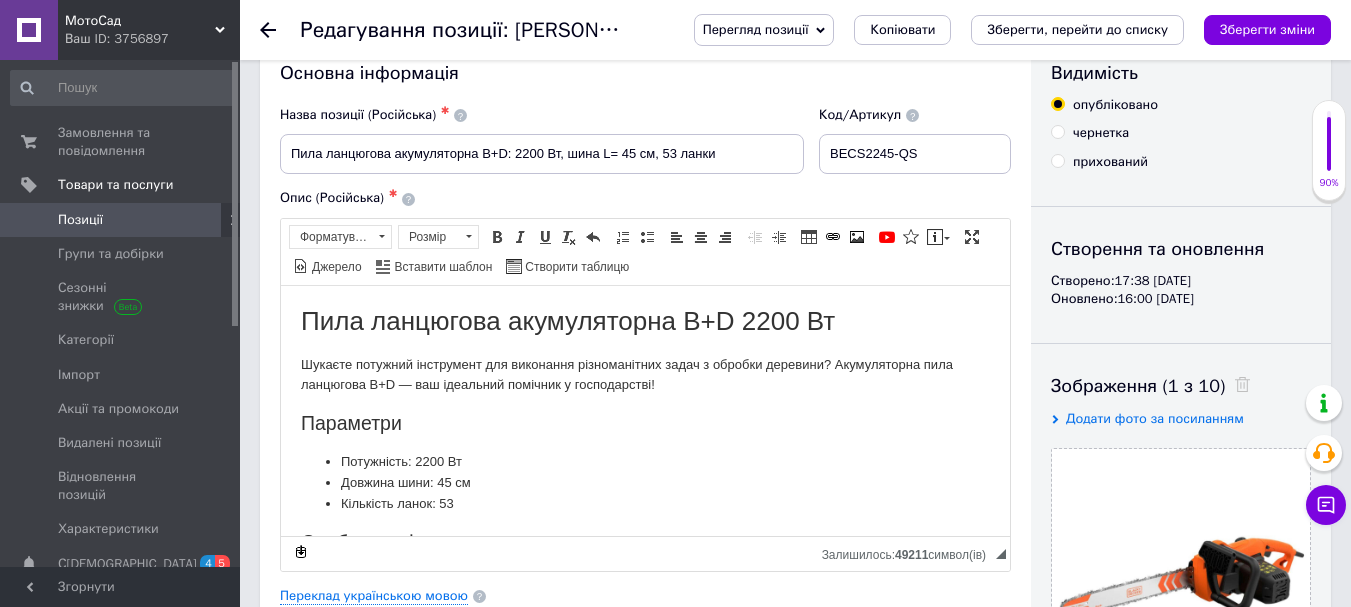 scroll, scrollTop: 0, scrollLeft: 0, axis: both 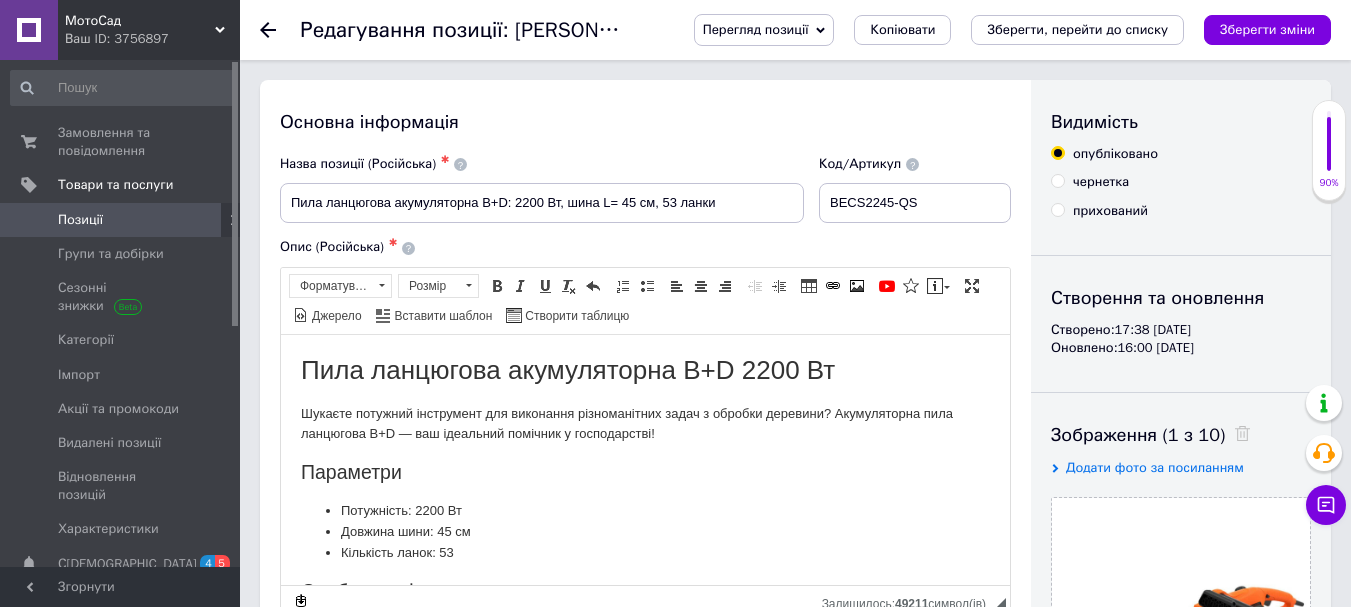 click on "Позиції" at bounding box center (121, 220) 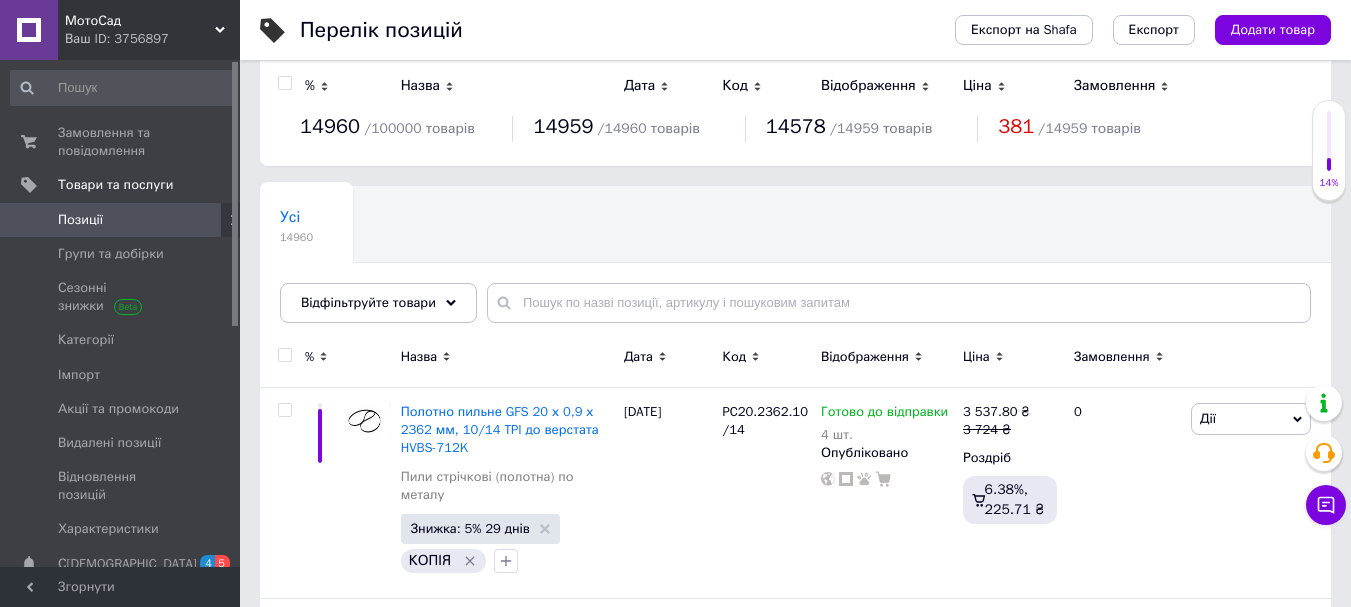 scroll, scrollTop: 0, scrollLeft: 0, axis: both 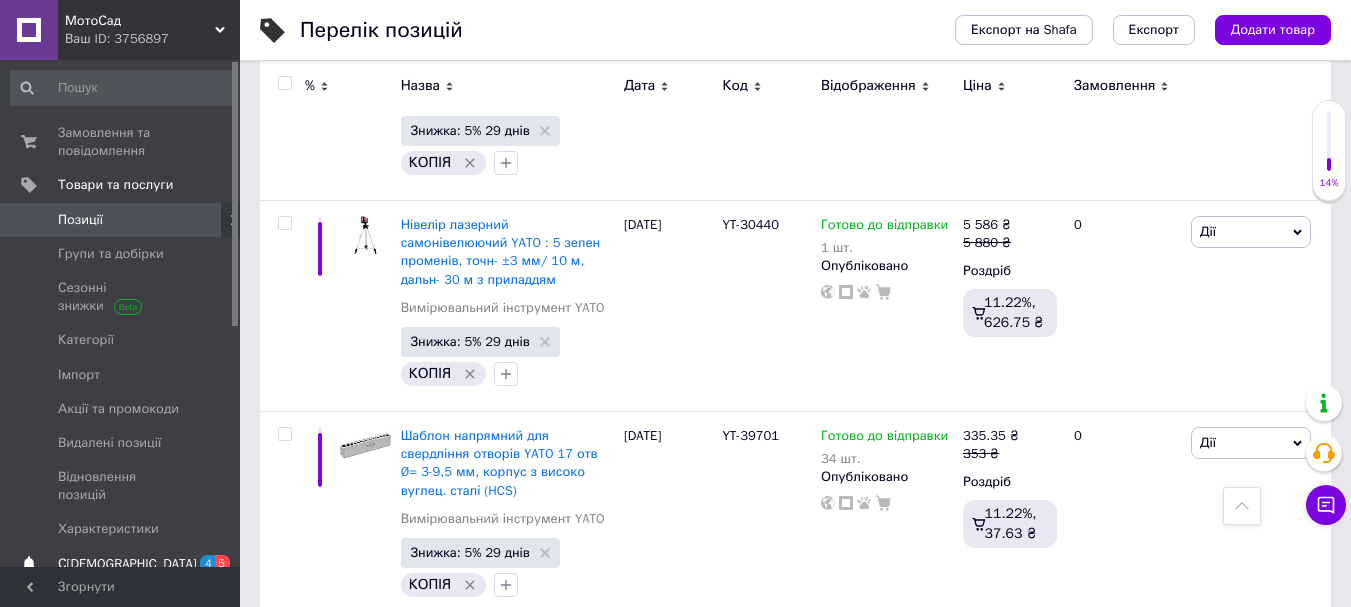 click on "С[DEMOGRAPHIC_DATA]" at bounding box center [127, 564] 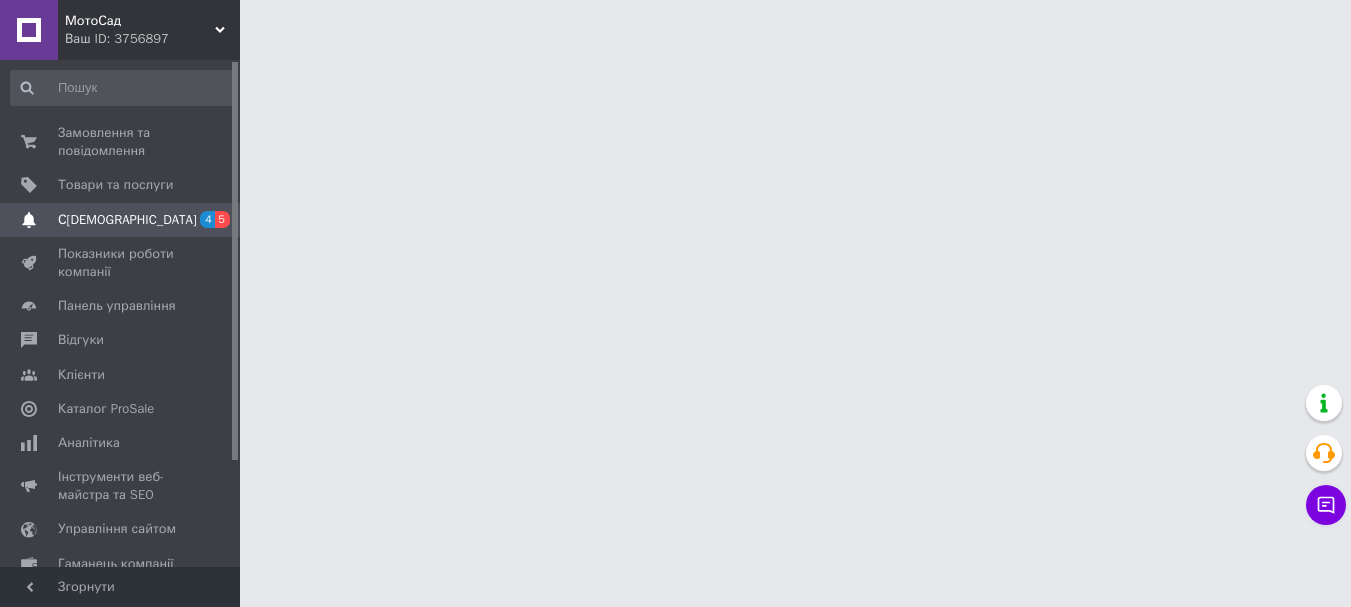 scroll, scrollTop: 0, scrollLeft: 0, axis: both 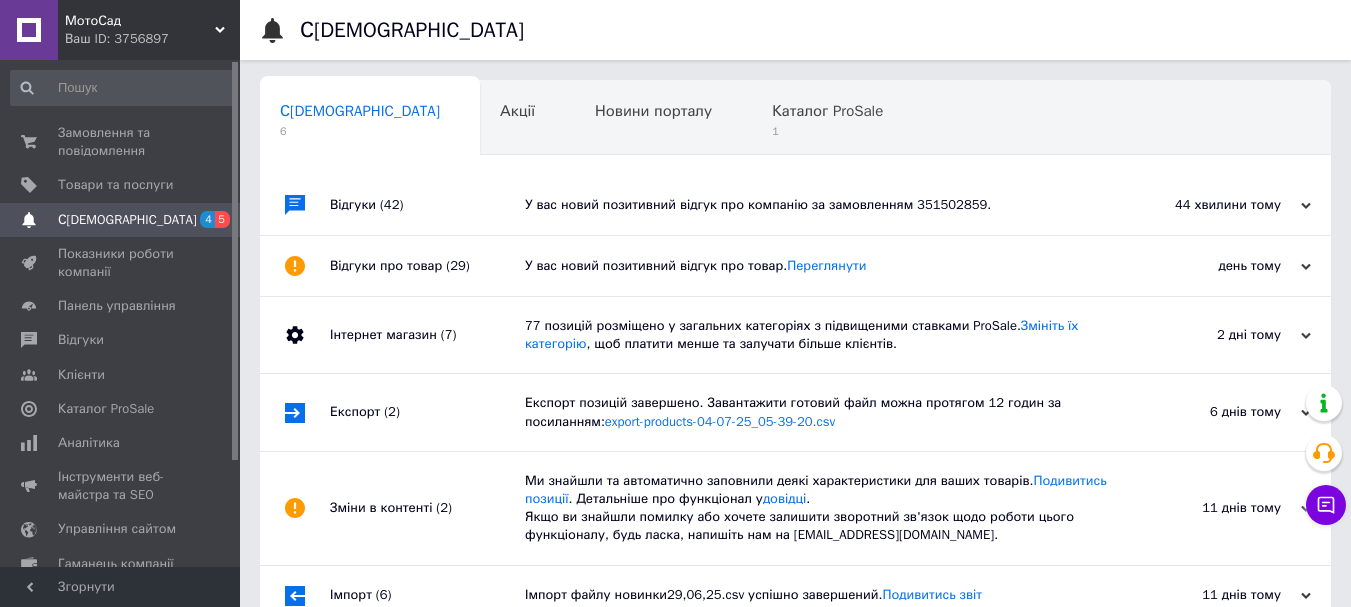 click on "У вас новий позитивний відгук про компанію за замовленням 351502859." at bounding box center (818, 205) 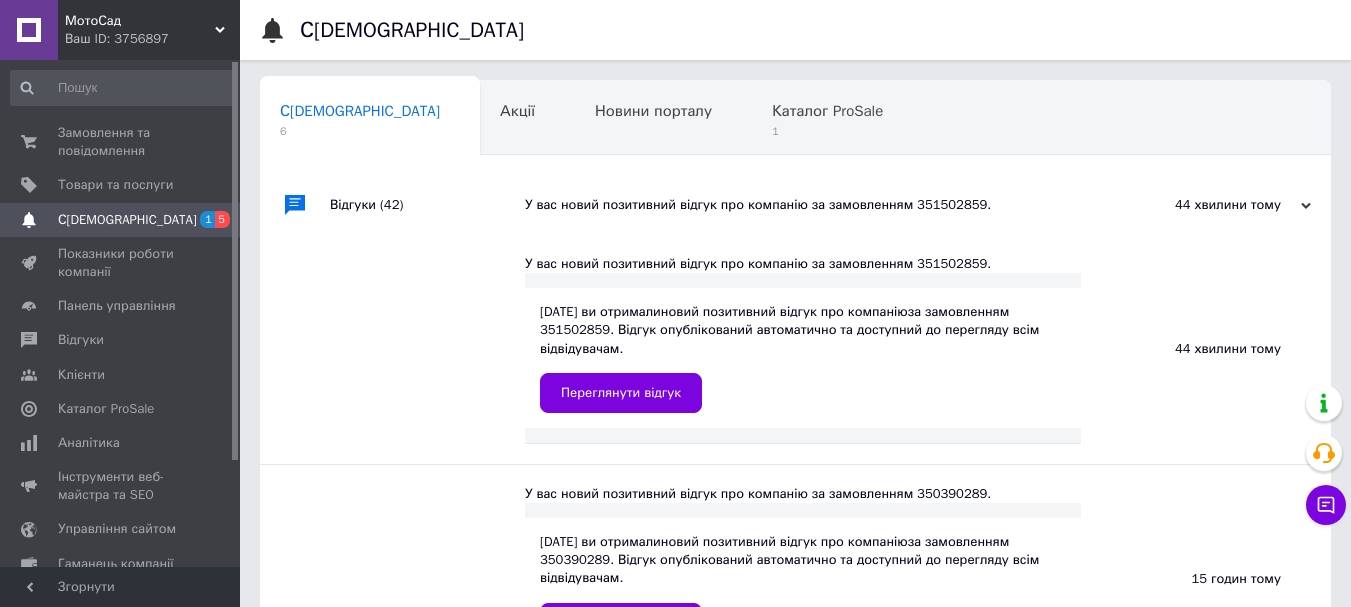 click on "У вас новий позитивний відгук про компанію за замовленням 351502859." at bounding box center [818, 205] 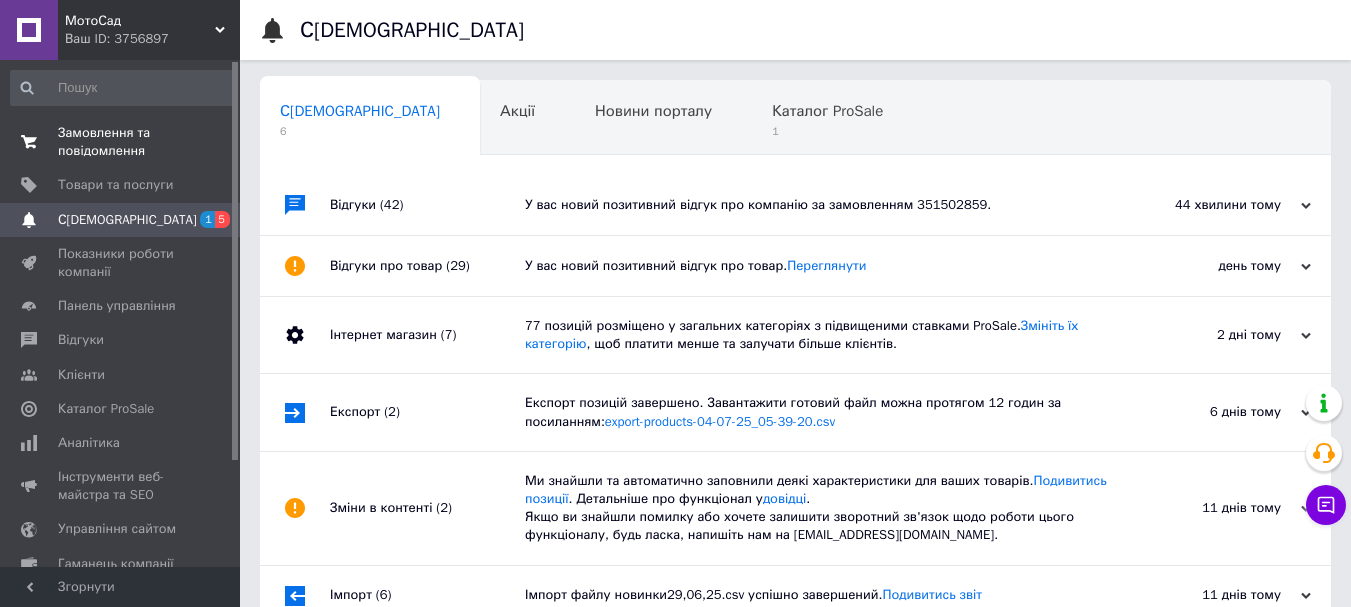 click on "Замовлення та повідомлення" at bounding box center [121, 142] 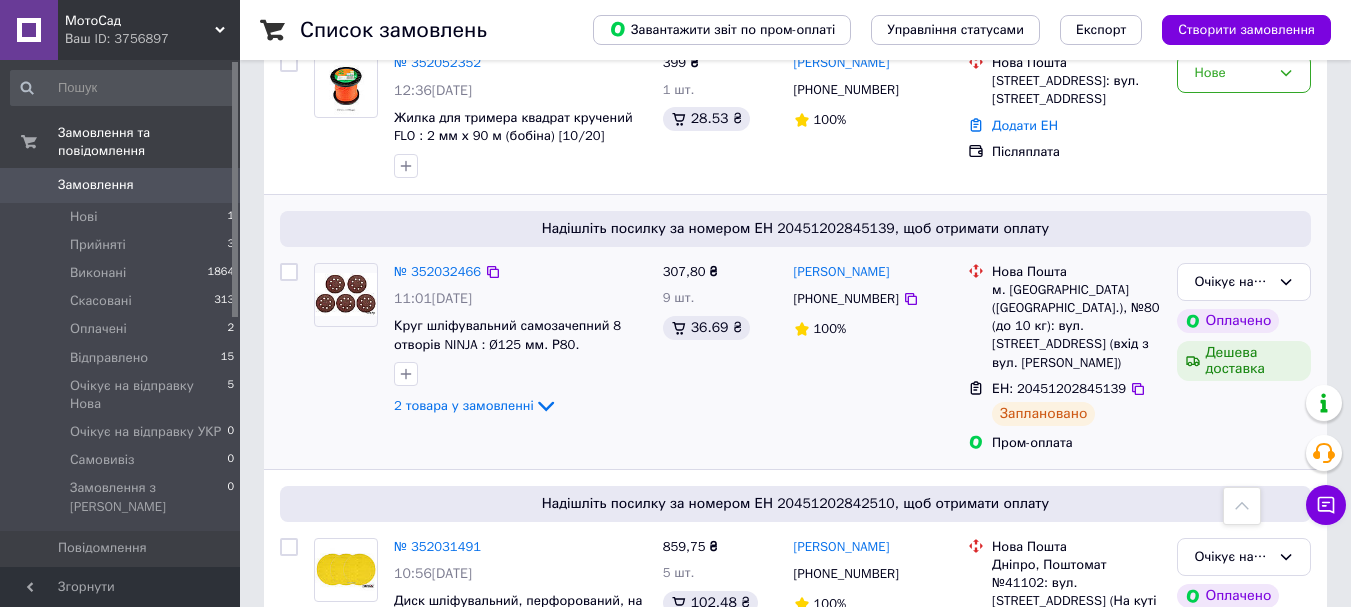 scroll, scrollTop: 200, scrollLeft: 0, axis: vertical 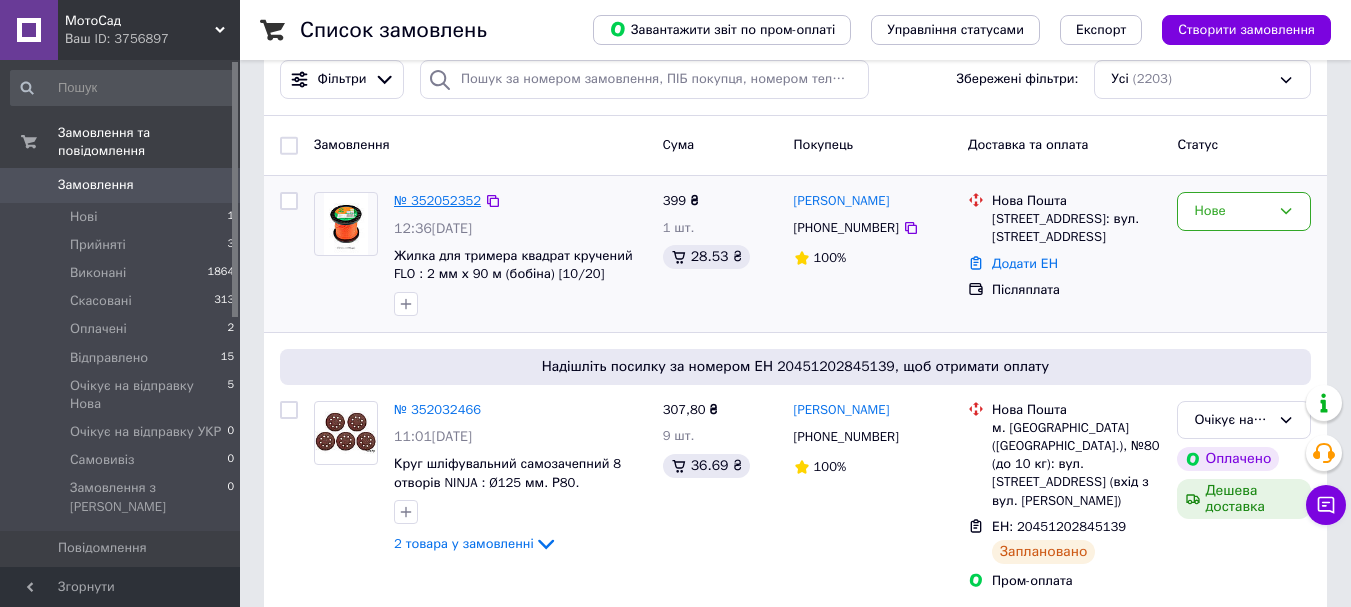 click on "№ 352052352" at bounding box center (437, 200) 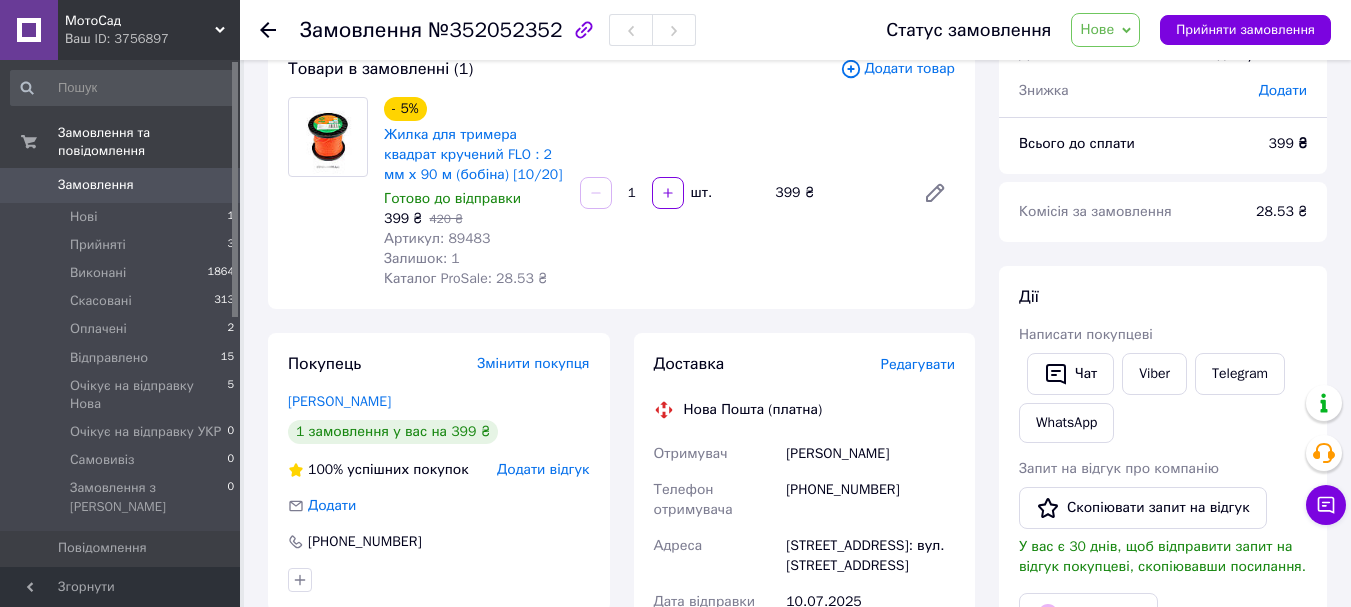 scroll, scrollTop: 200, scrollLeft: 0, axis: vertical 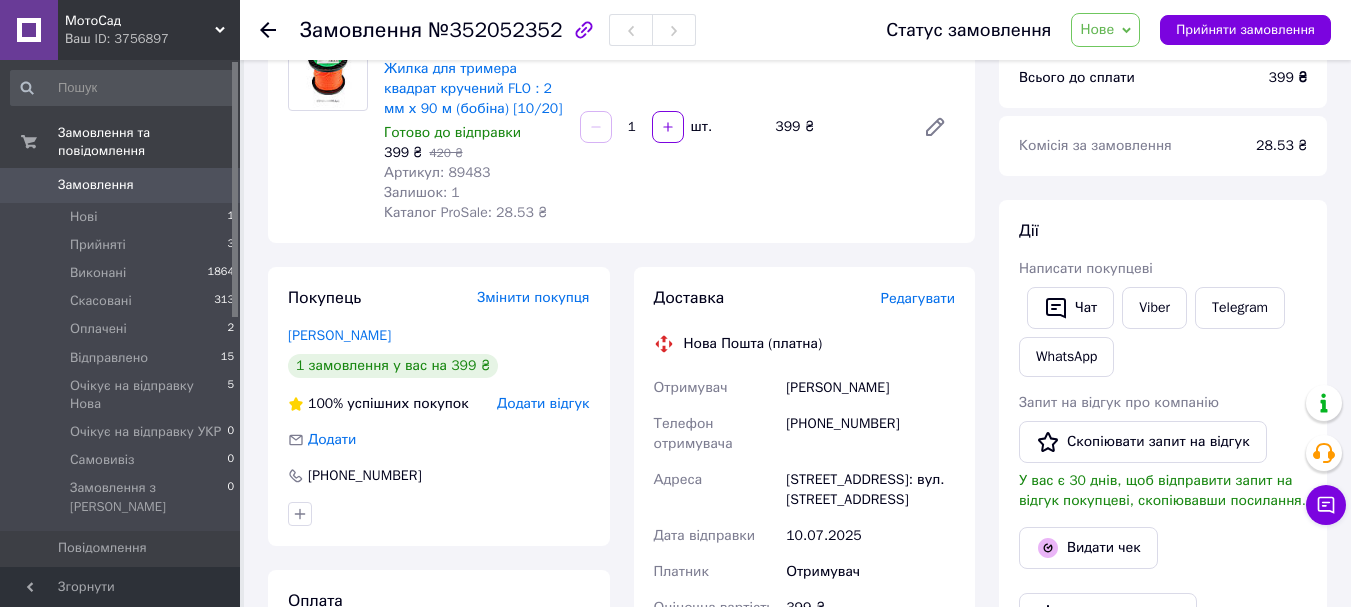 click on "Артикул: 89483" at bounding box center [437, 172] 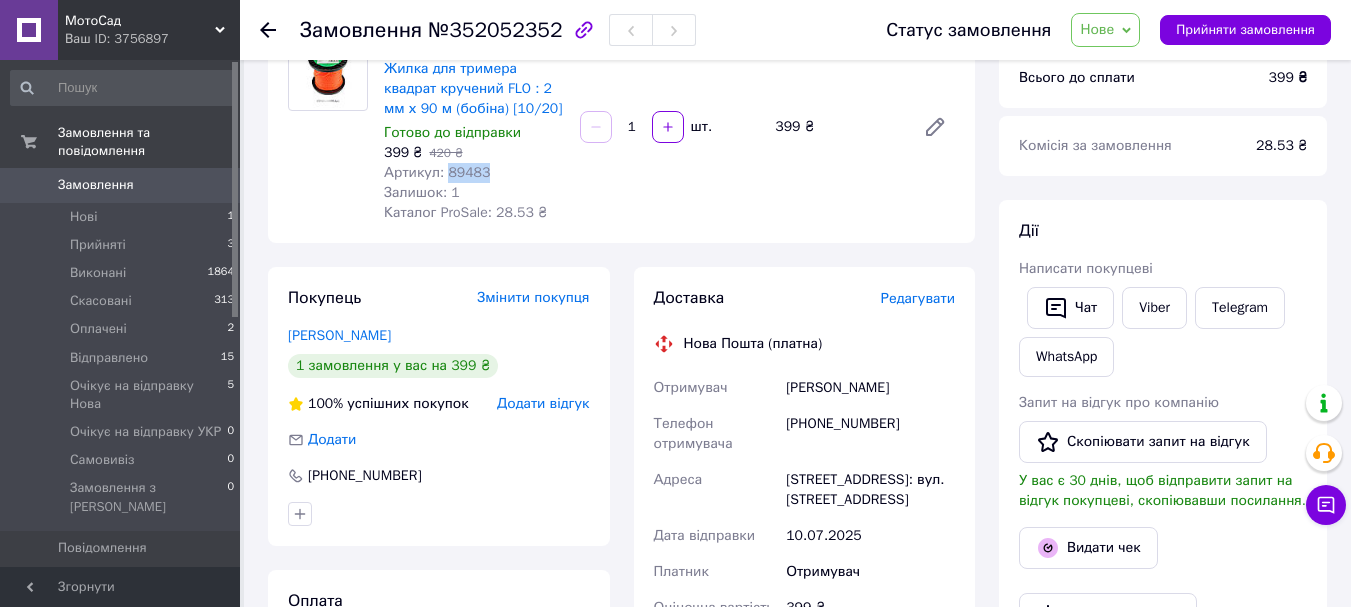 click on "Артикул: 89483" at bounding box center [437, 172] 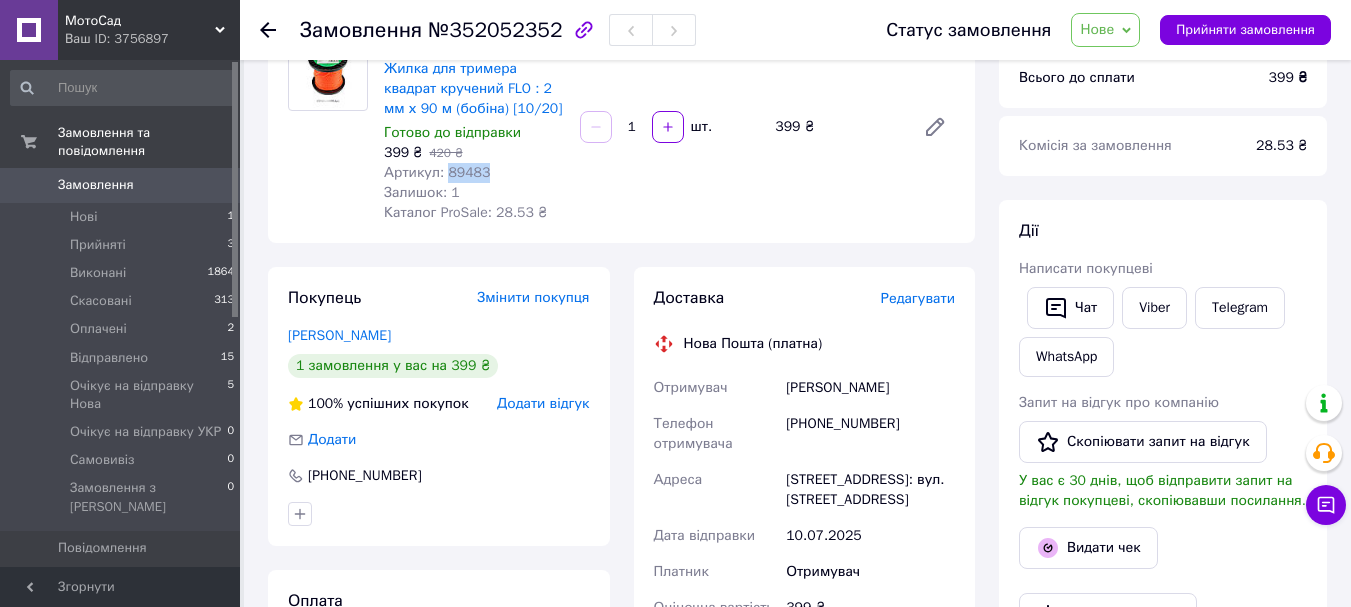 copy on "89483" 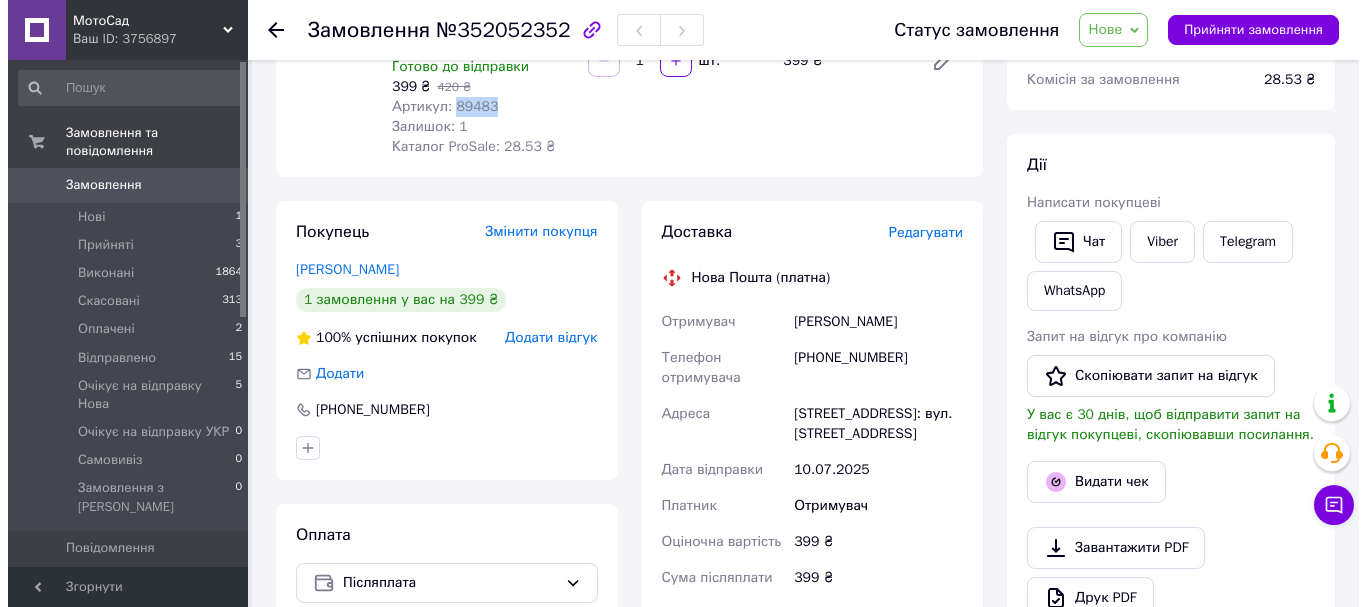 scroll, scrollTop: 200, scrollLeft: 0, axis: vertical 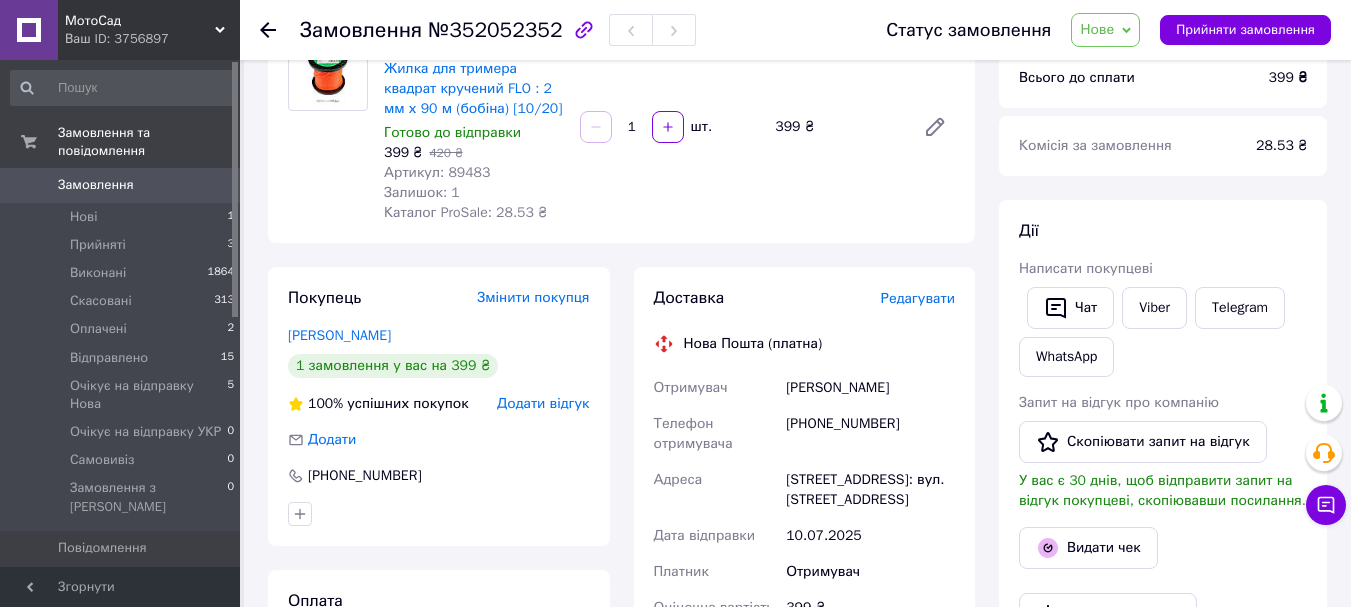 click on "Редагувати" at bounding box center (918, 298) 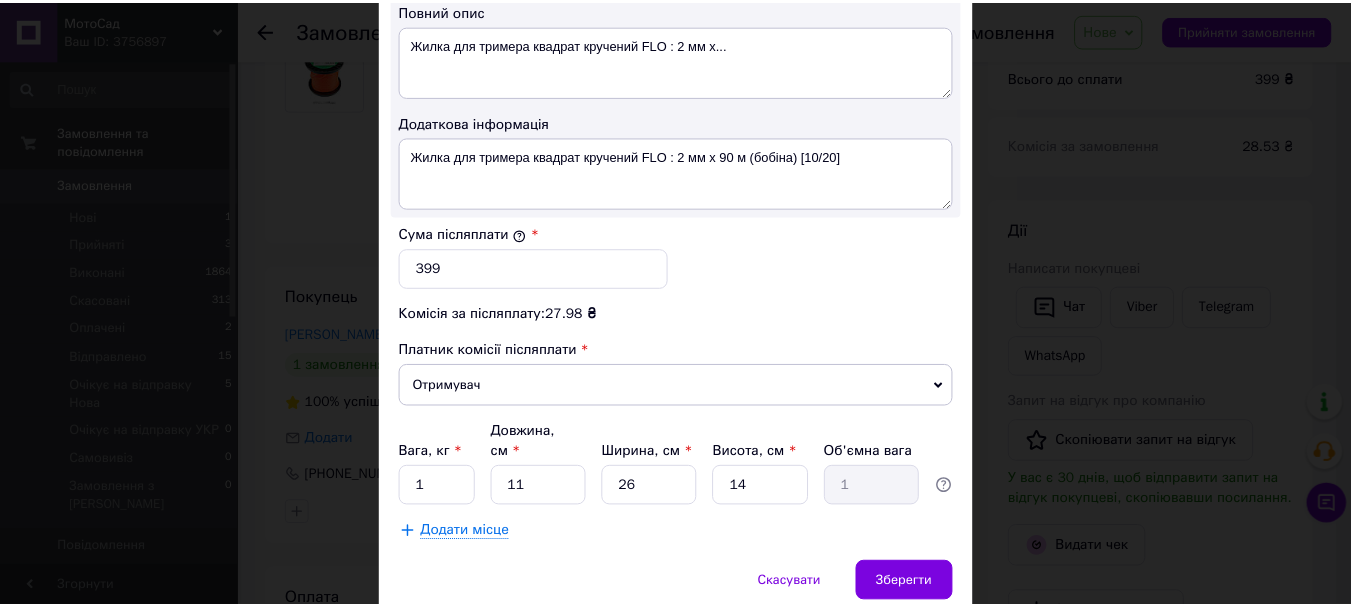 scroll, scrollTop: 1143, scrollLeft: 0, axis: vertical 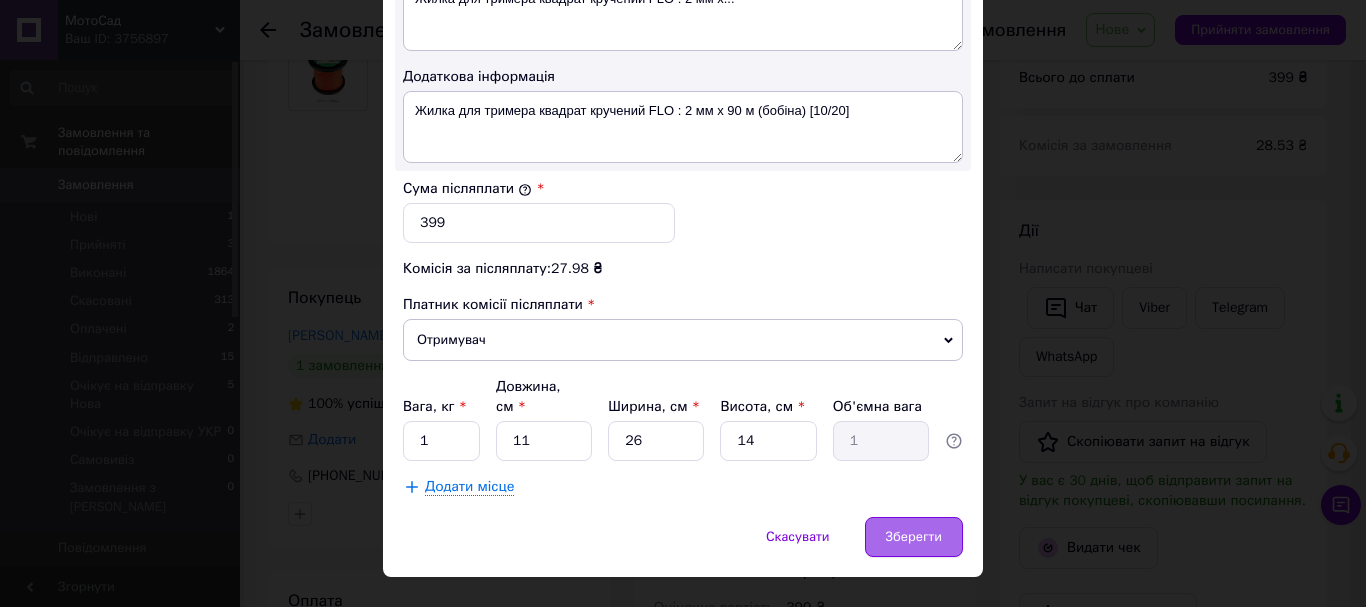 click on "Зберегти" at bounding box center (914, 537) 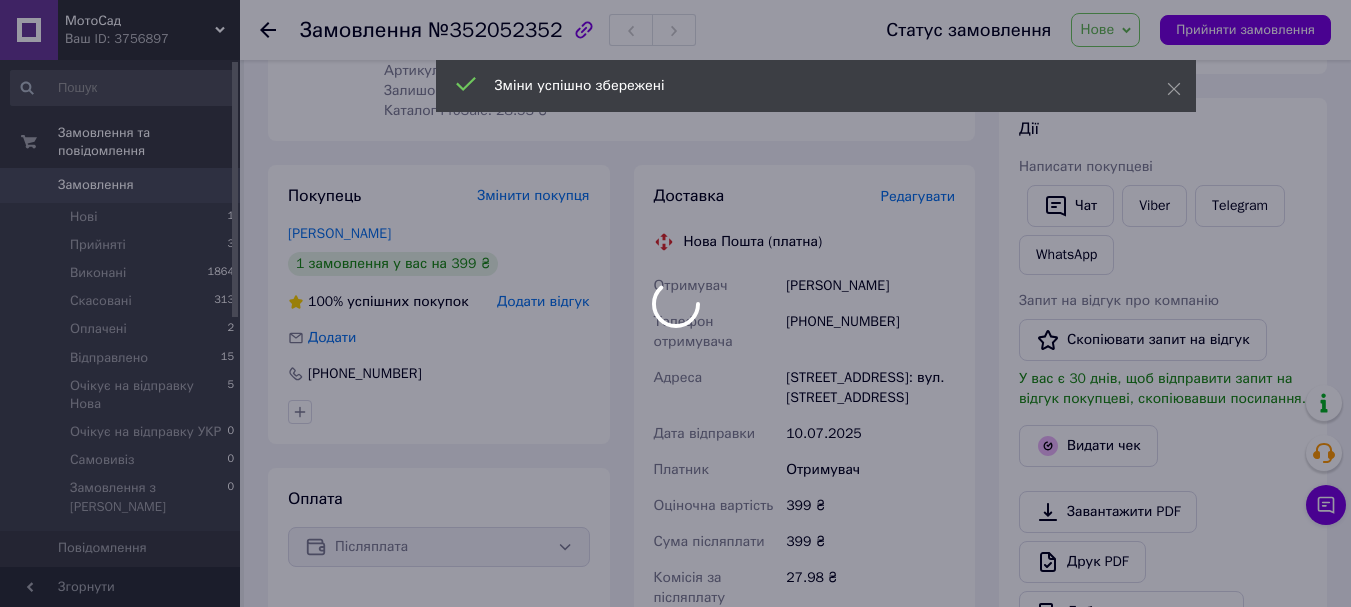 scroll, scrollTop: 600, scrollLeft: 0, axis: vertical 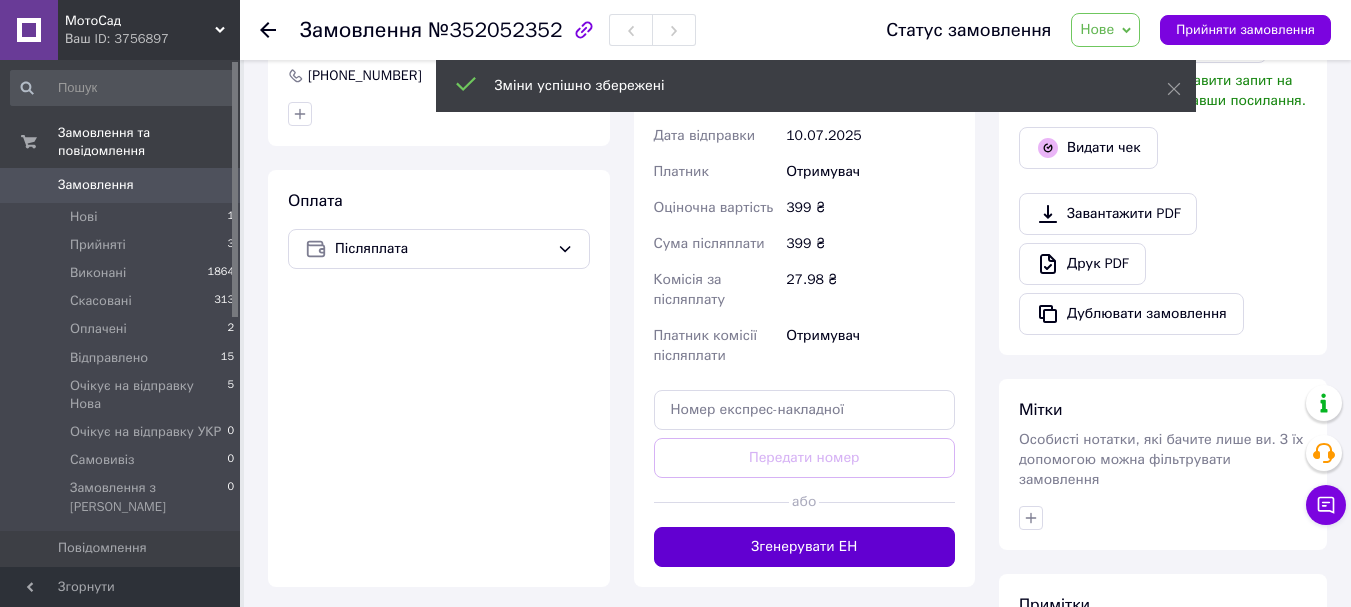 click on "Згенерувати ЕН" at bounding box center (805, 547) 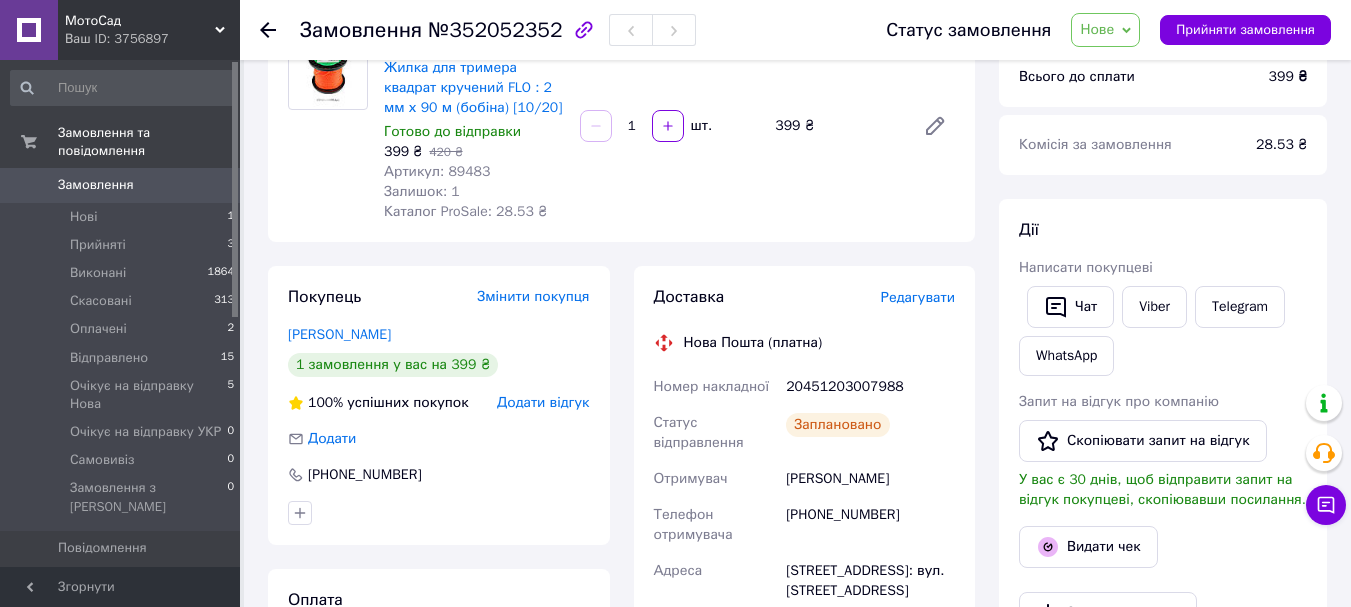 scroll, scrollTop: 200, scrollLeft: 0, axis: vertical 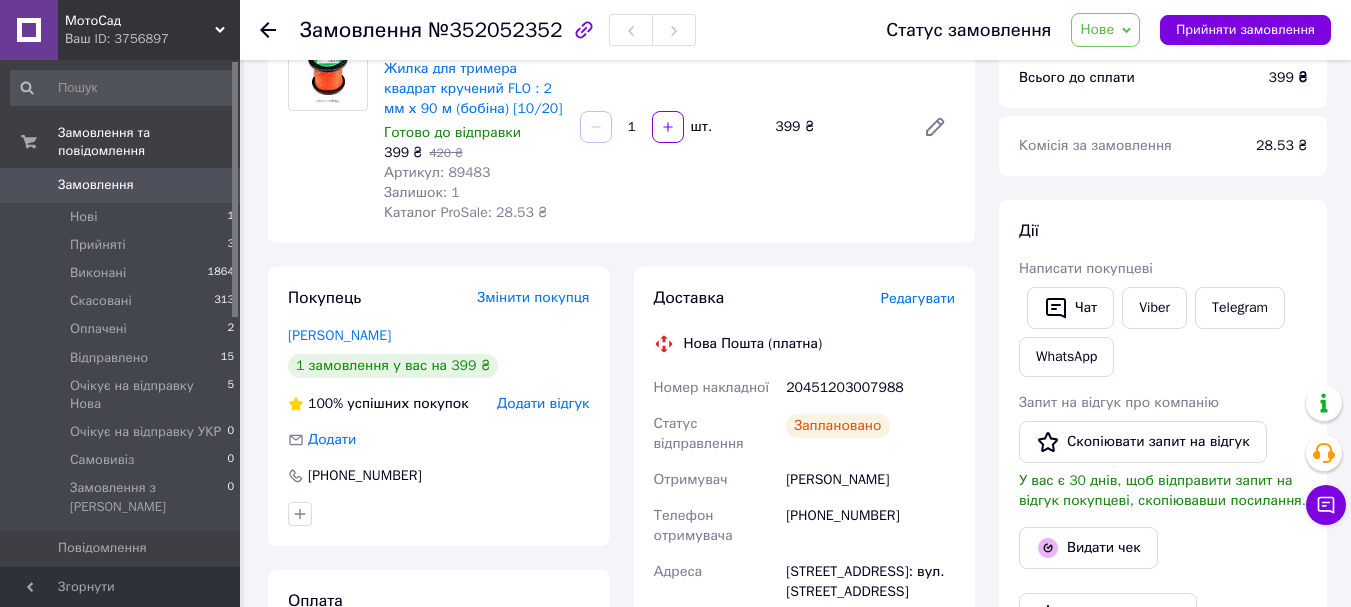 click on "20451203007988" at bounding box center [870, 388] 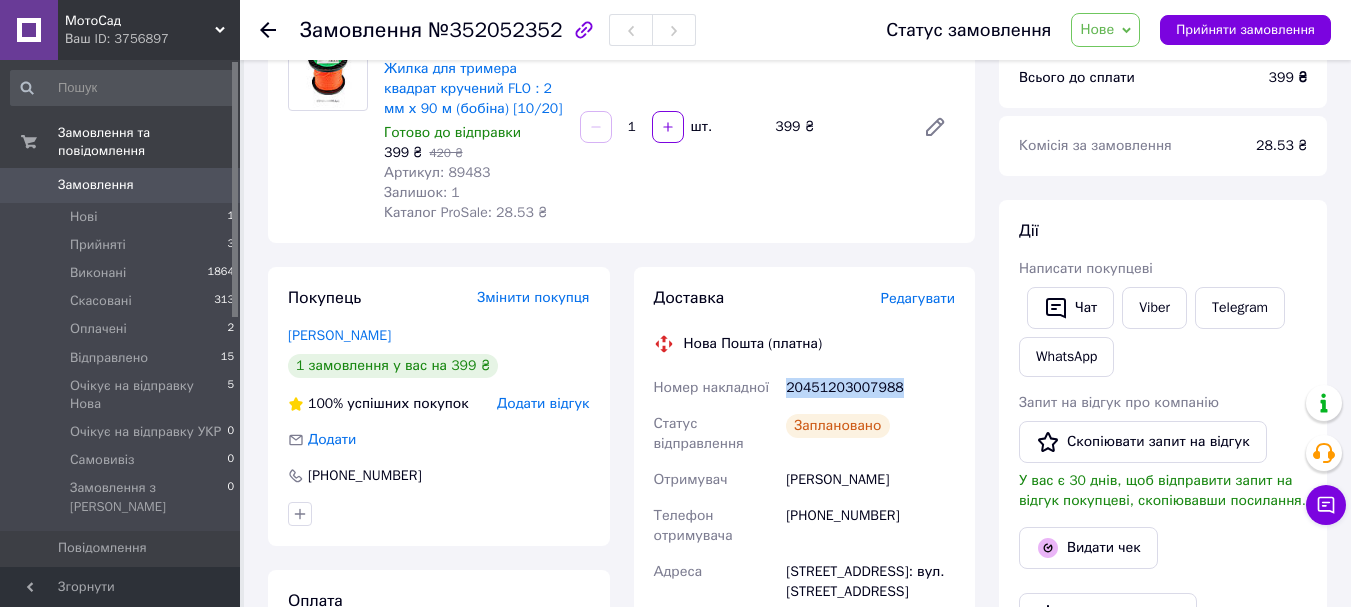 click on "20451203007988" at bounding box center [870, 388] 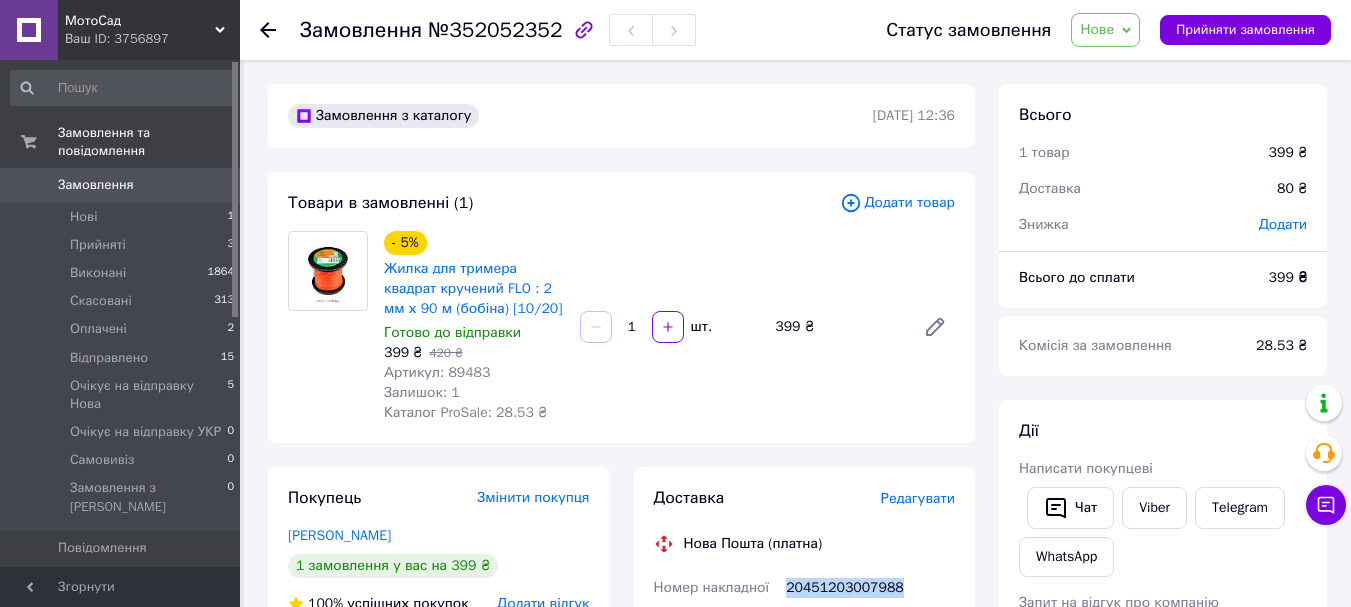 click on "Нове" at bounding box center (1105, 30) 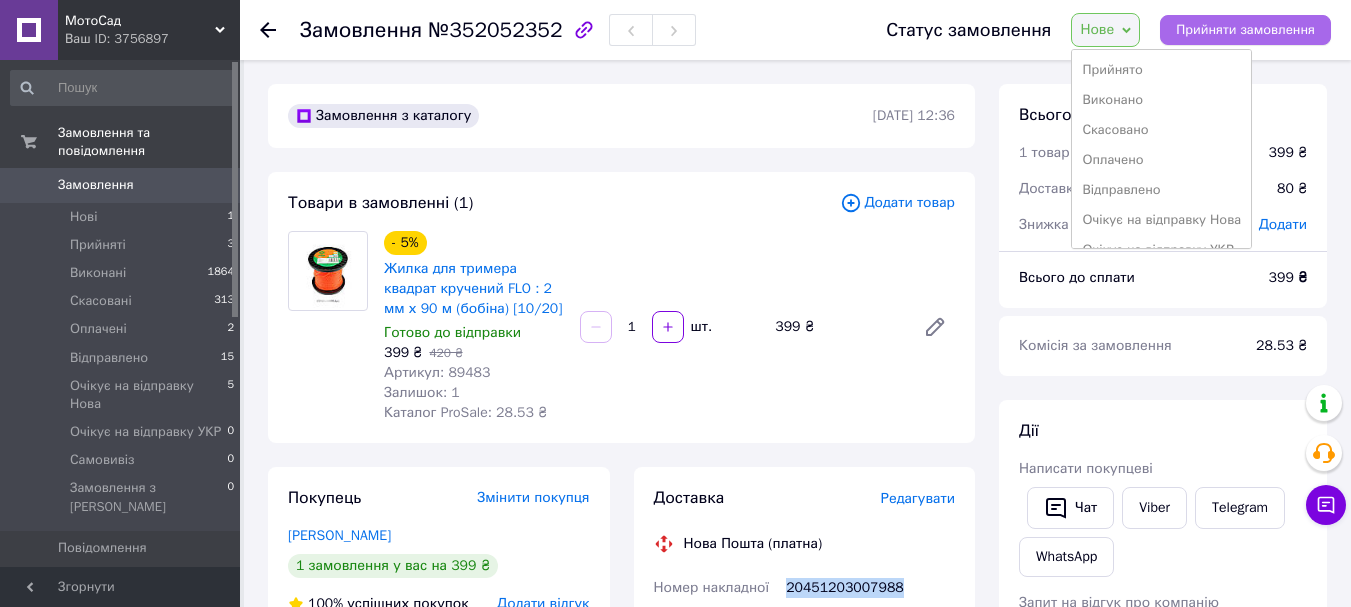 click on "Прийняти замовлення" at bounding box center (1245, 30) 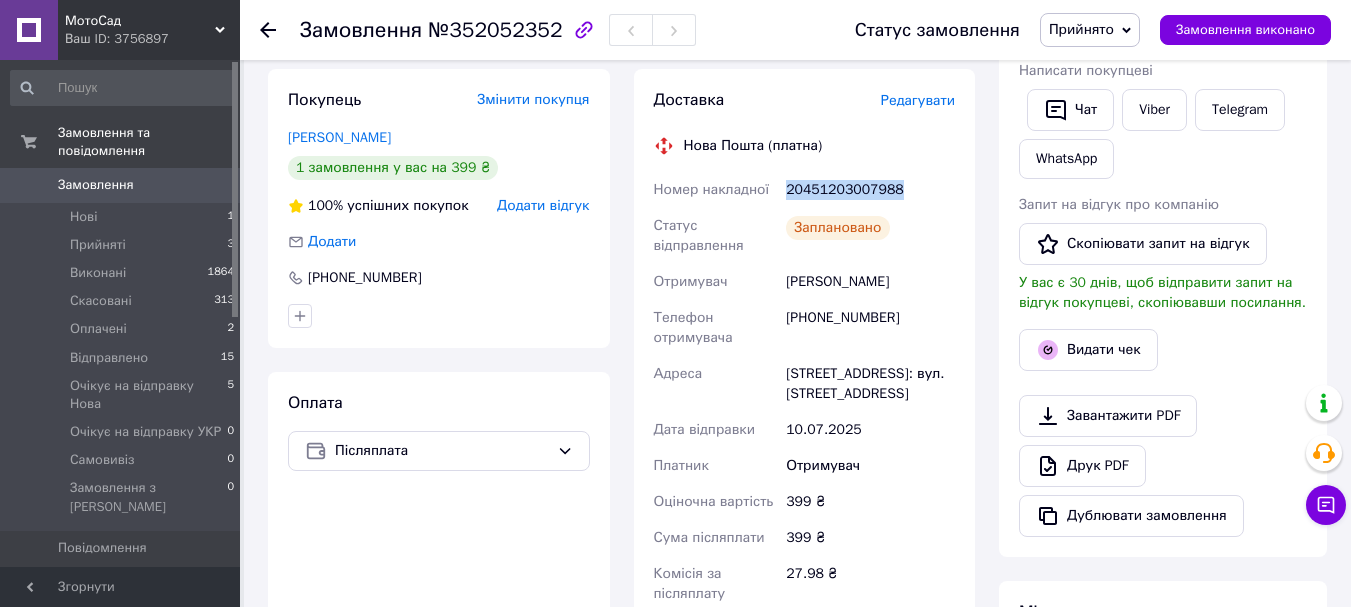 scroll, scrollTop: 400, scrollLeft: 0, axis: vertical 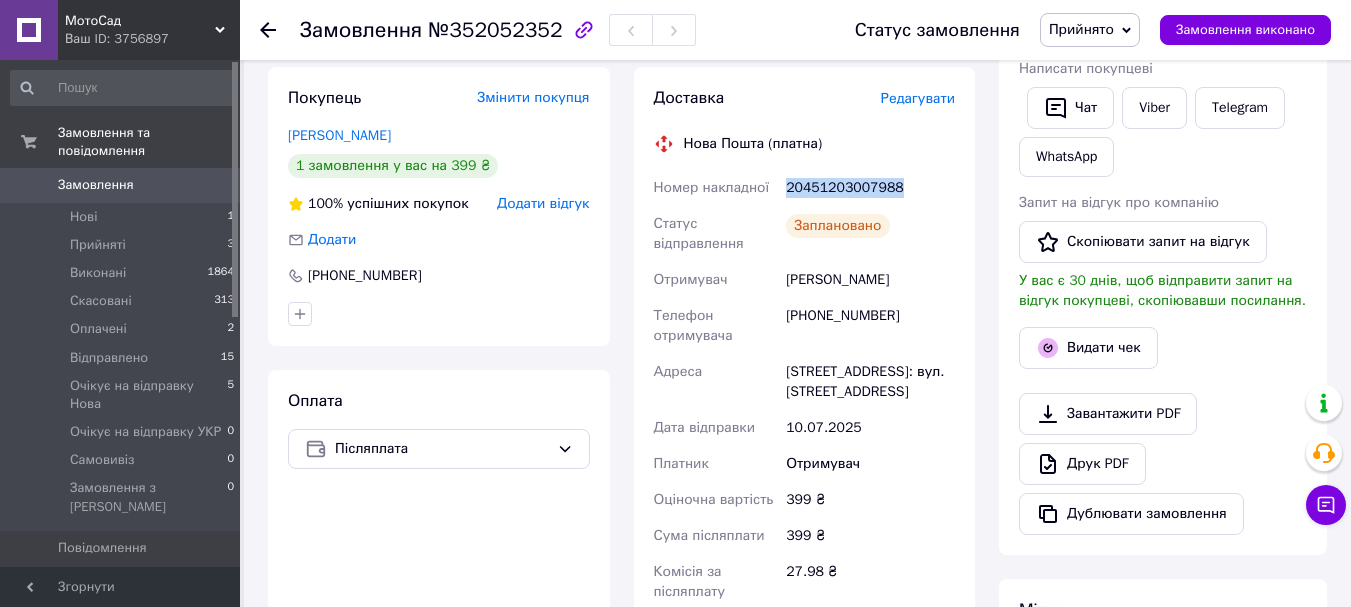 type 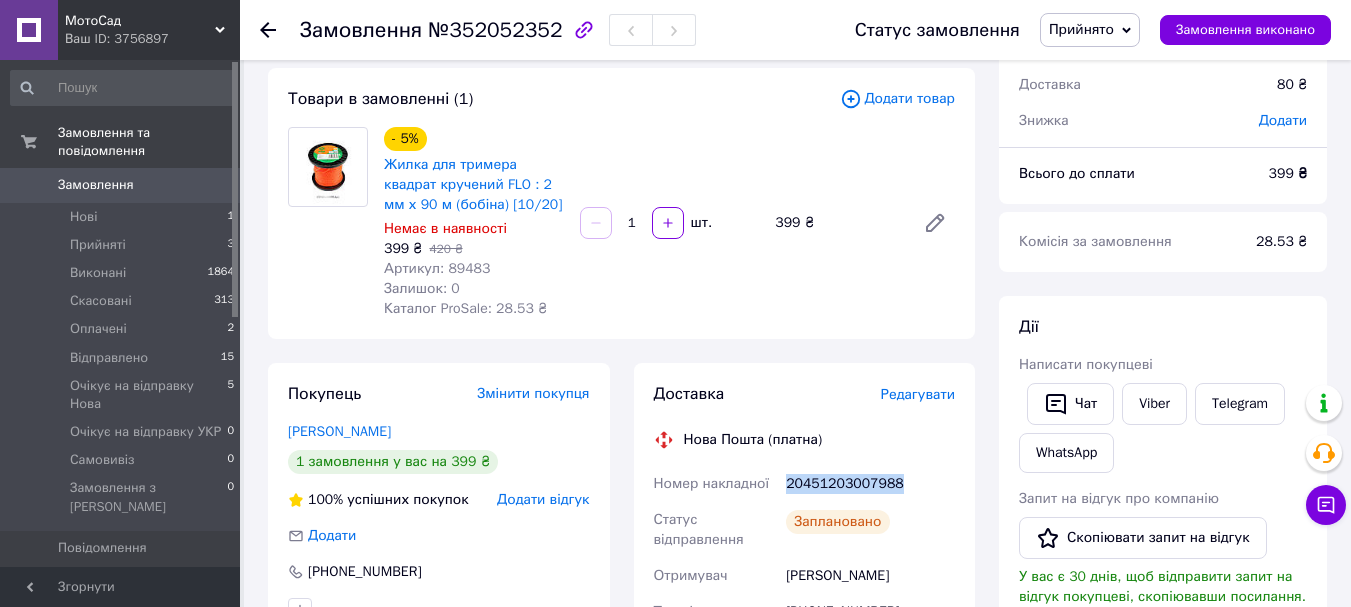 scroll, scrollTop: 0, scrollLeft: 0, axis: both 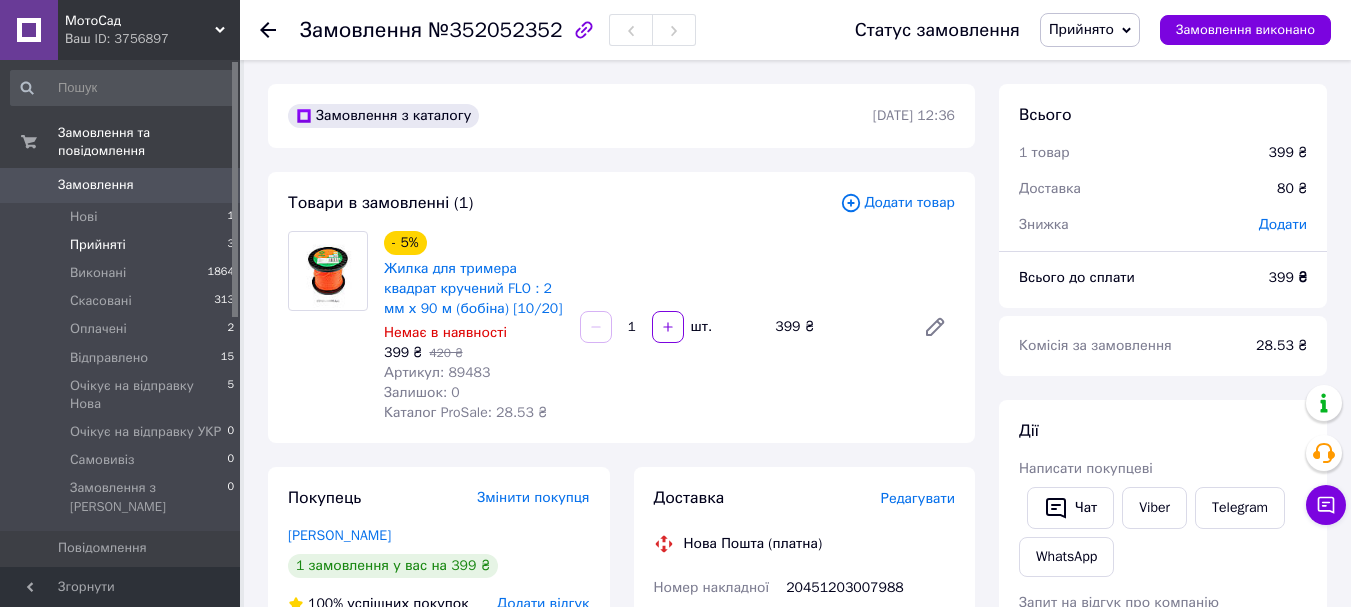 click on "Прийняті" at bounding box center [98, 245] 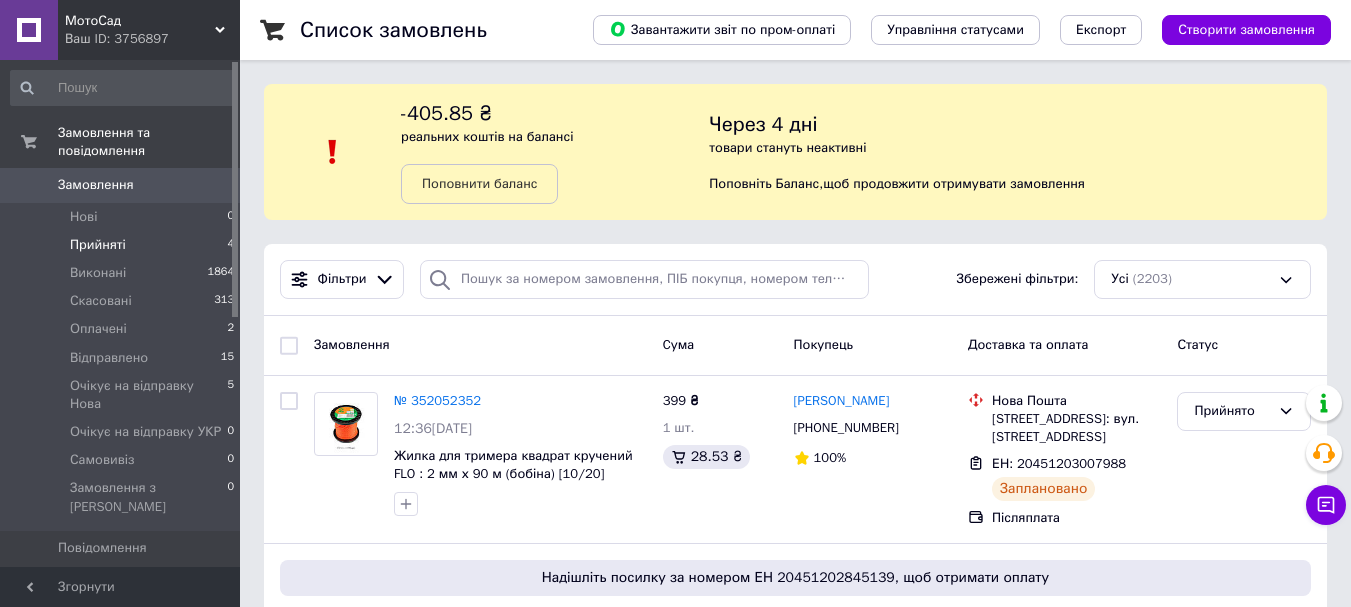 click on "Прийняті" at bounding box center (98, 245) 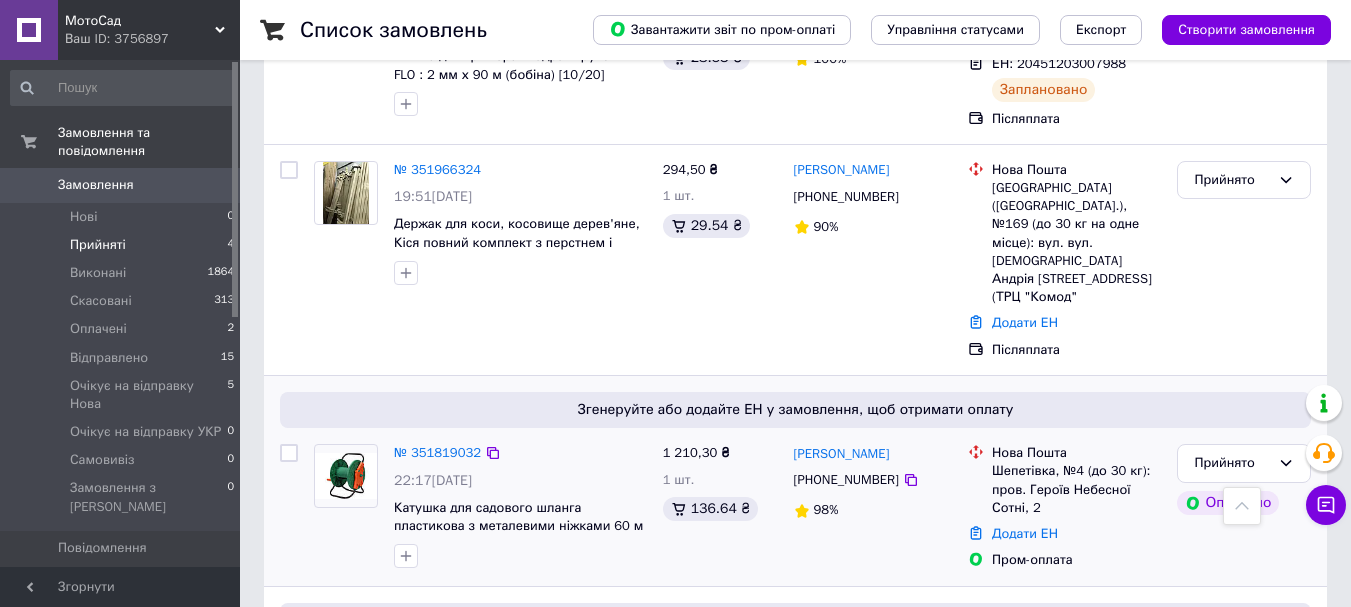 scroll, scrollTop: 400, scrollLeft: 0, axis: vertical 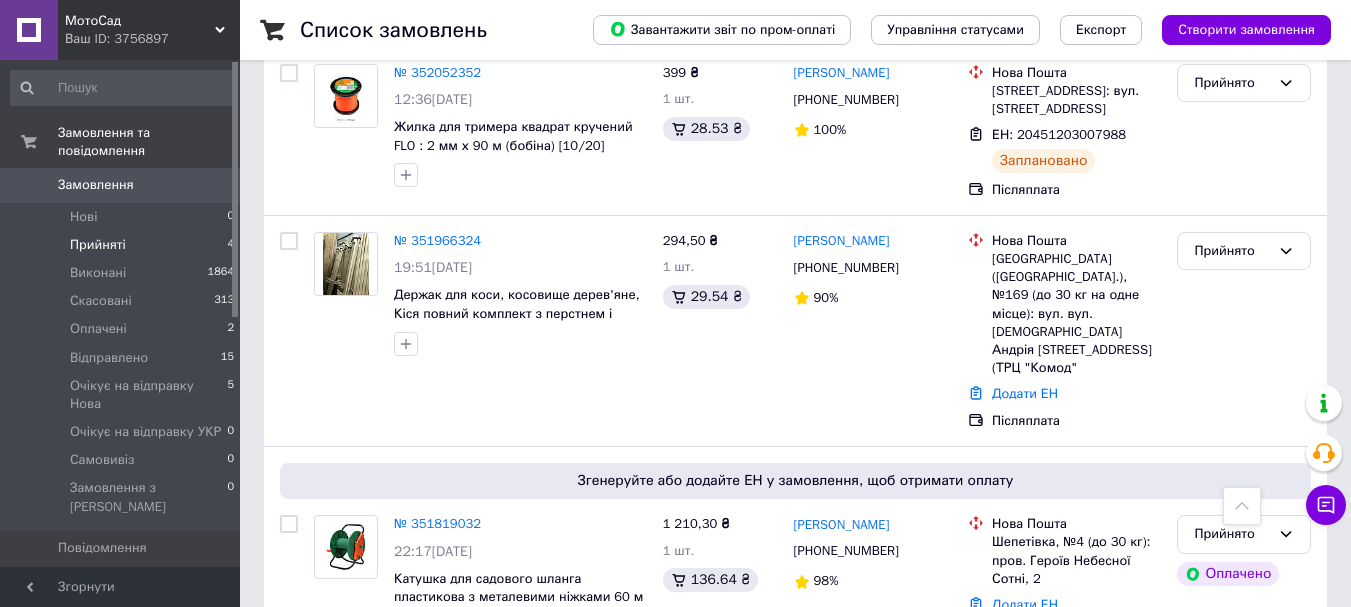 click on "Прийняті" at bounding box center (98, 245) 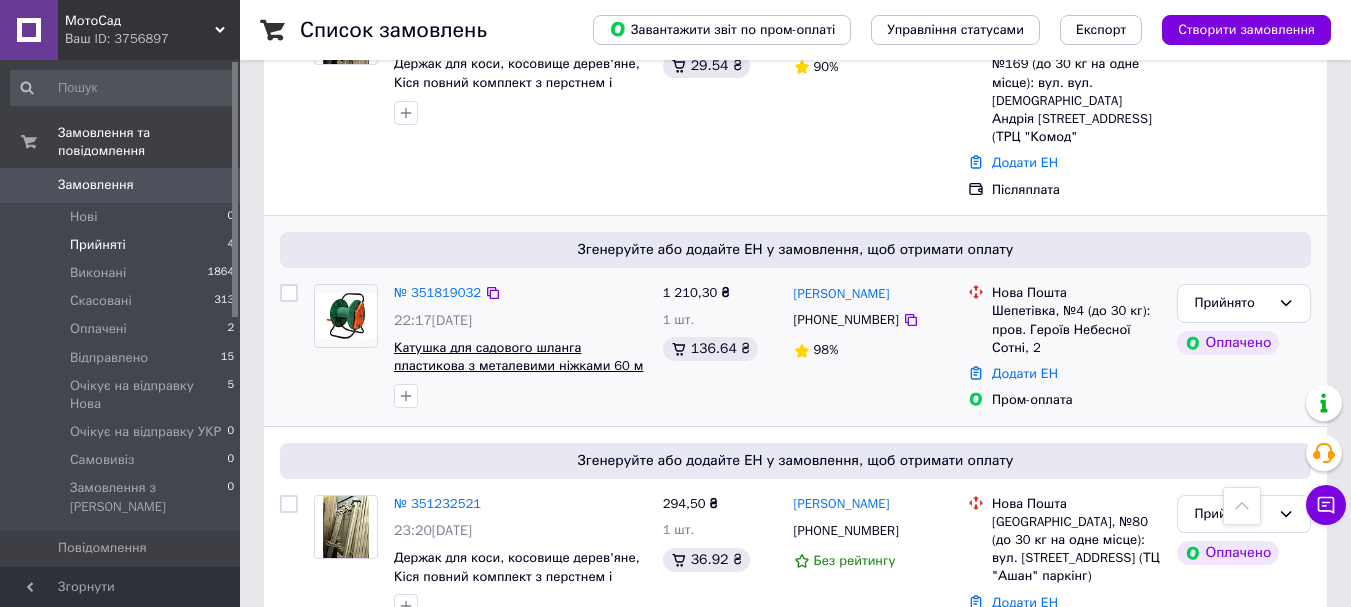 scroll, scrollTop: 648, scrollLeft: 0, axis: vertical 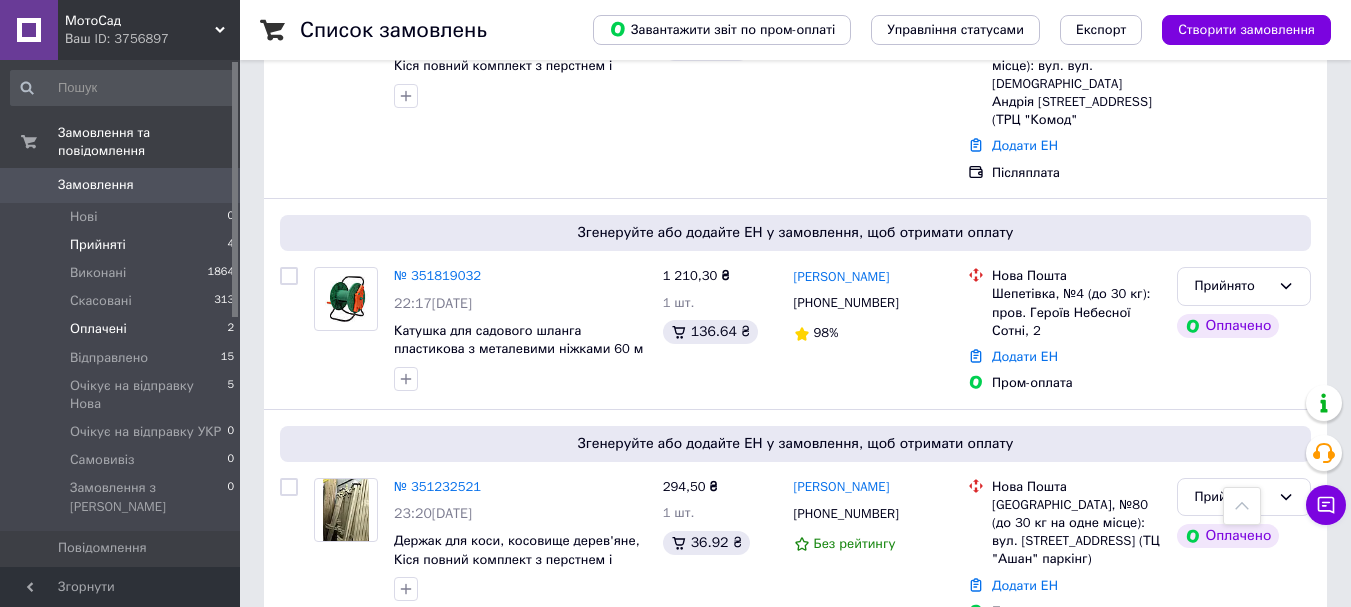 click on "Оплачені 2" at bounding box center [123, 329] 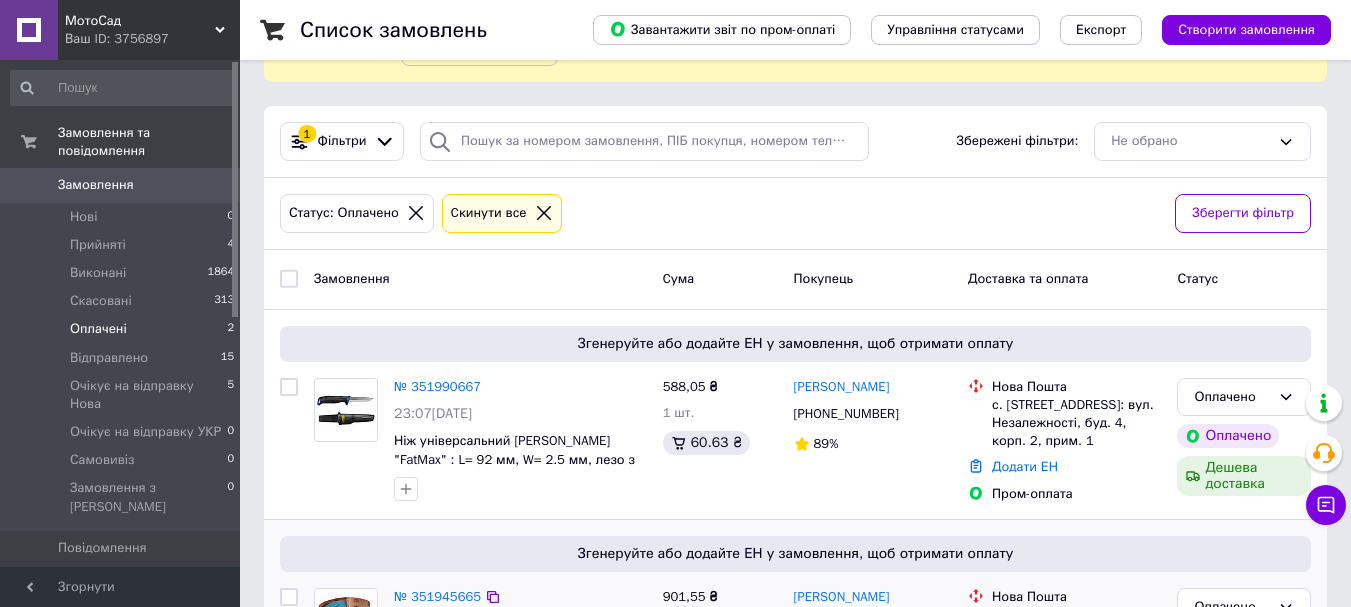scroll, scrollTop: 315, scrollLeft: 0, axis: vertical 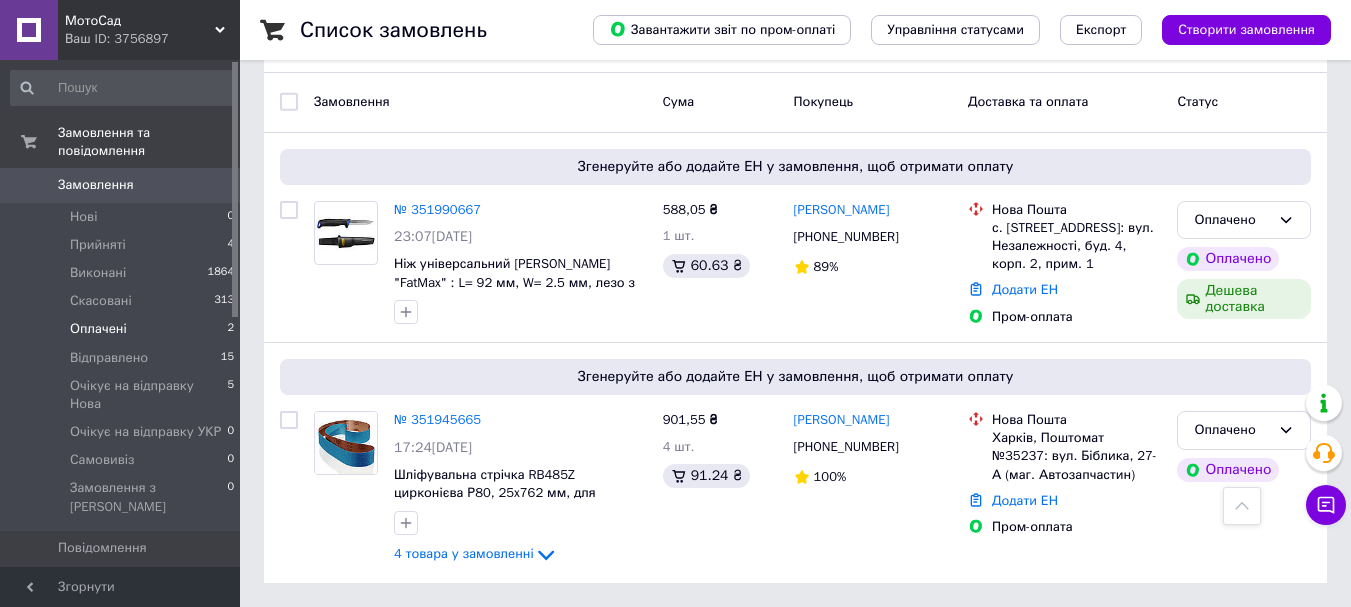 click on "Товари та послуги" at bounding box center [115, 582] 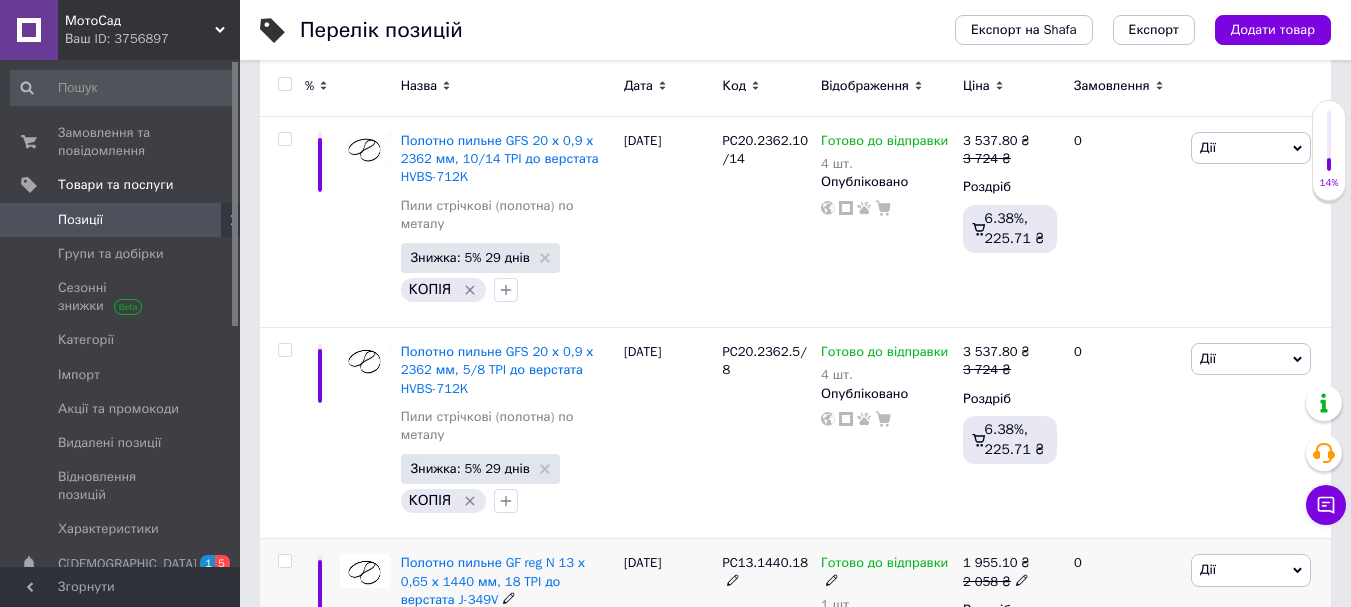 scroll, scrollTop: 400, scrollLeft: 0, axis: vertical 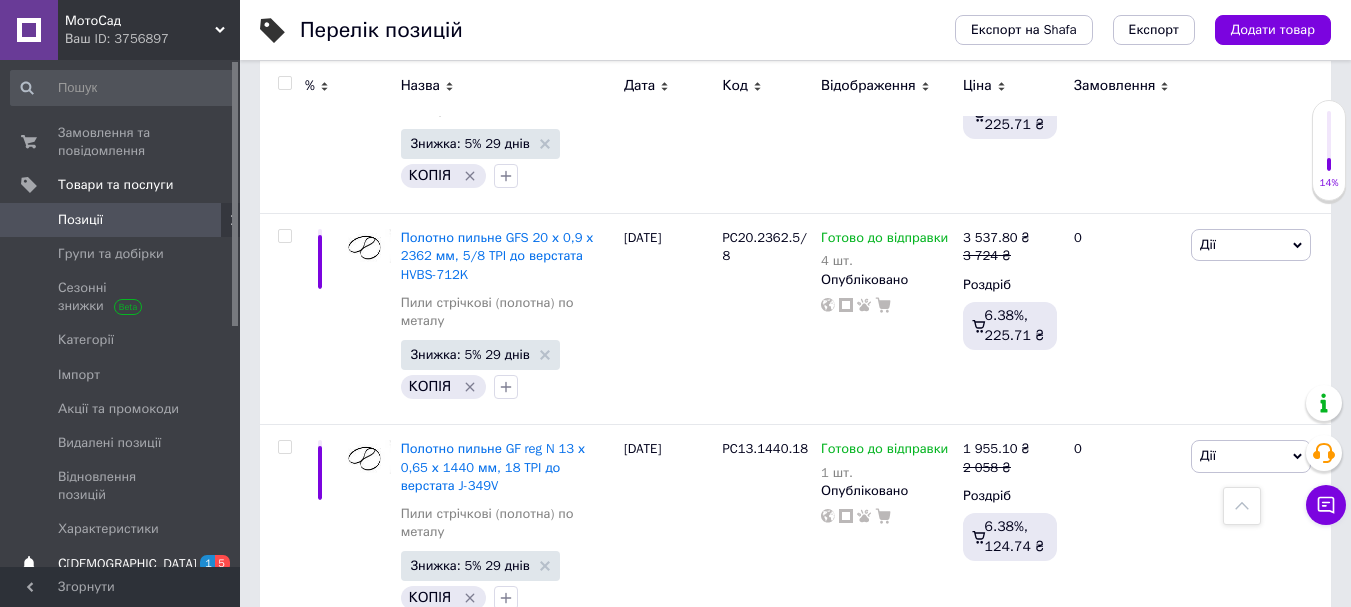 click on "С[DEMOGRAPHIC_DATA]" at bounding box center (127, 564) 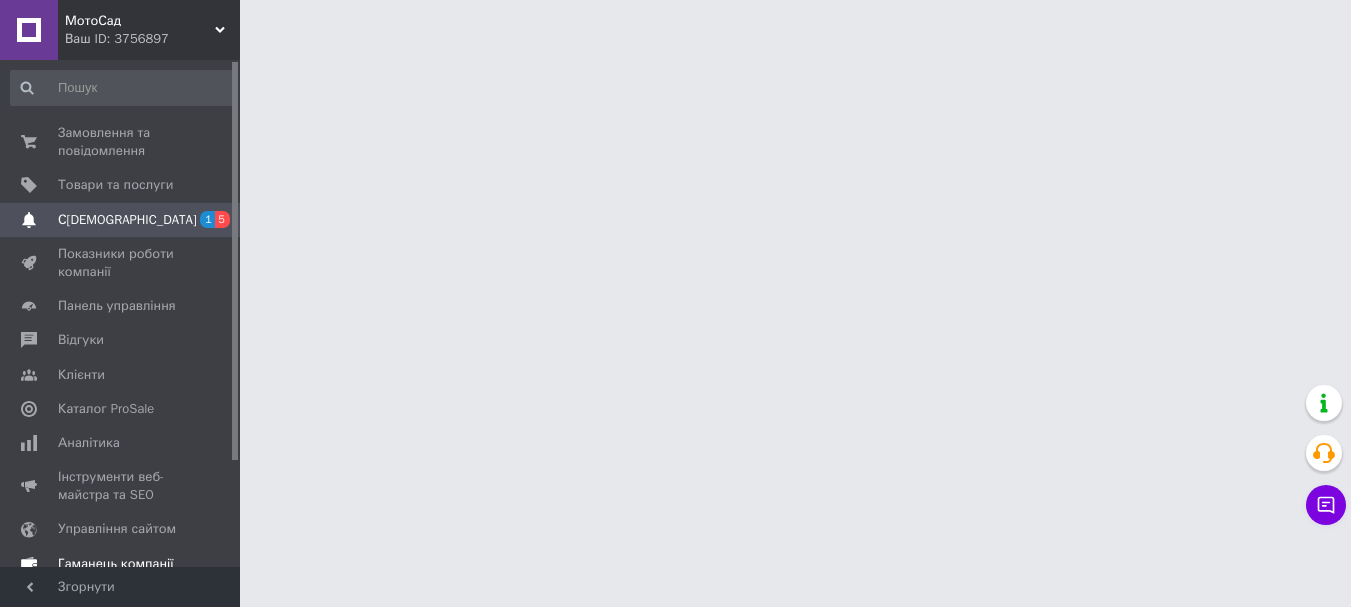 scroll, scrollTop: 0, scrollLeft: 0, axis: both 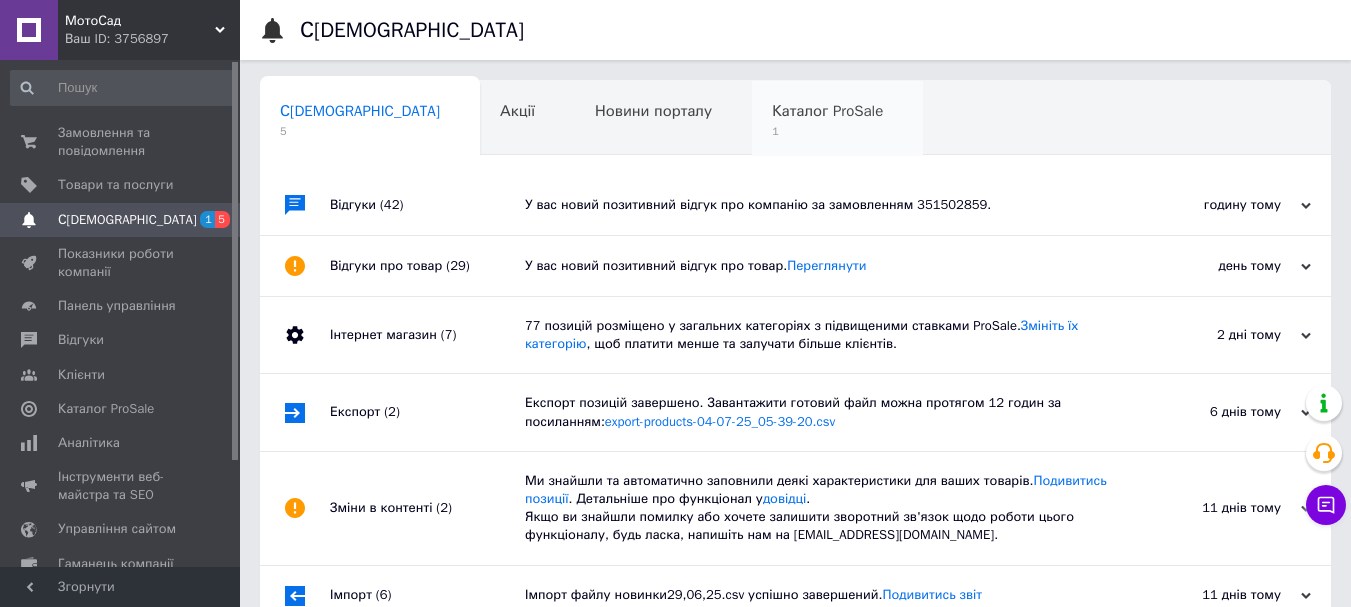 click on "1" at bounding box center [827, 131] 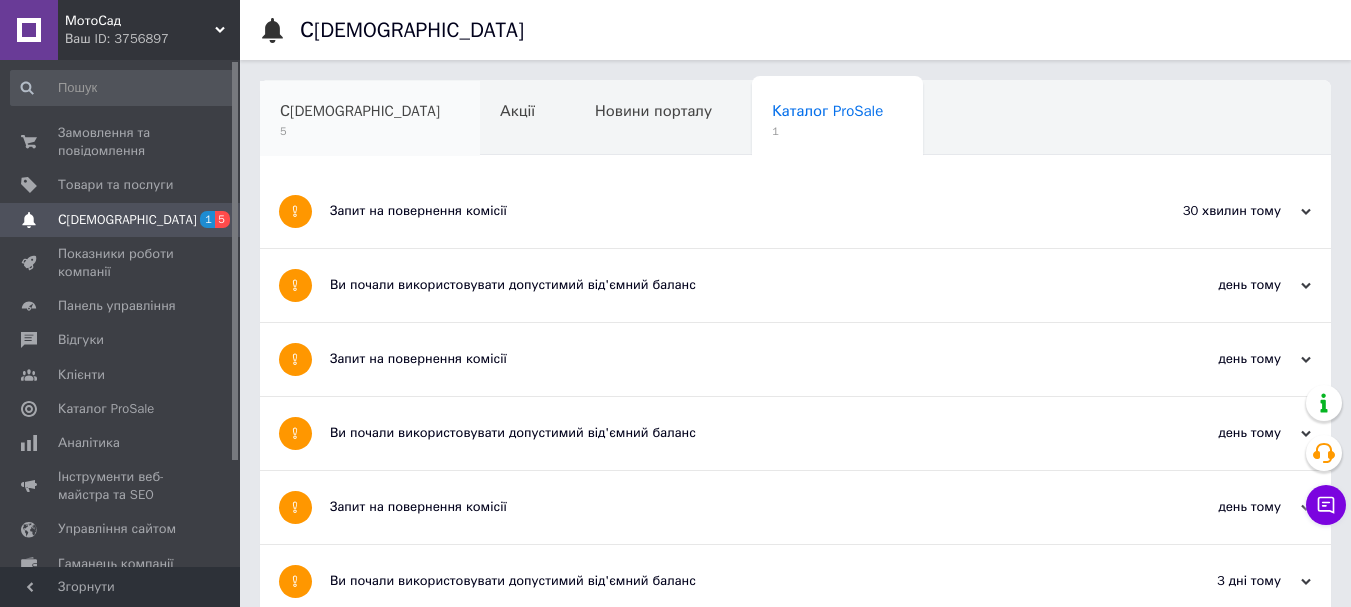click on "[DEMOGRAPHIC_DATA] 5" at bounding box center (370, 119) 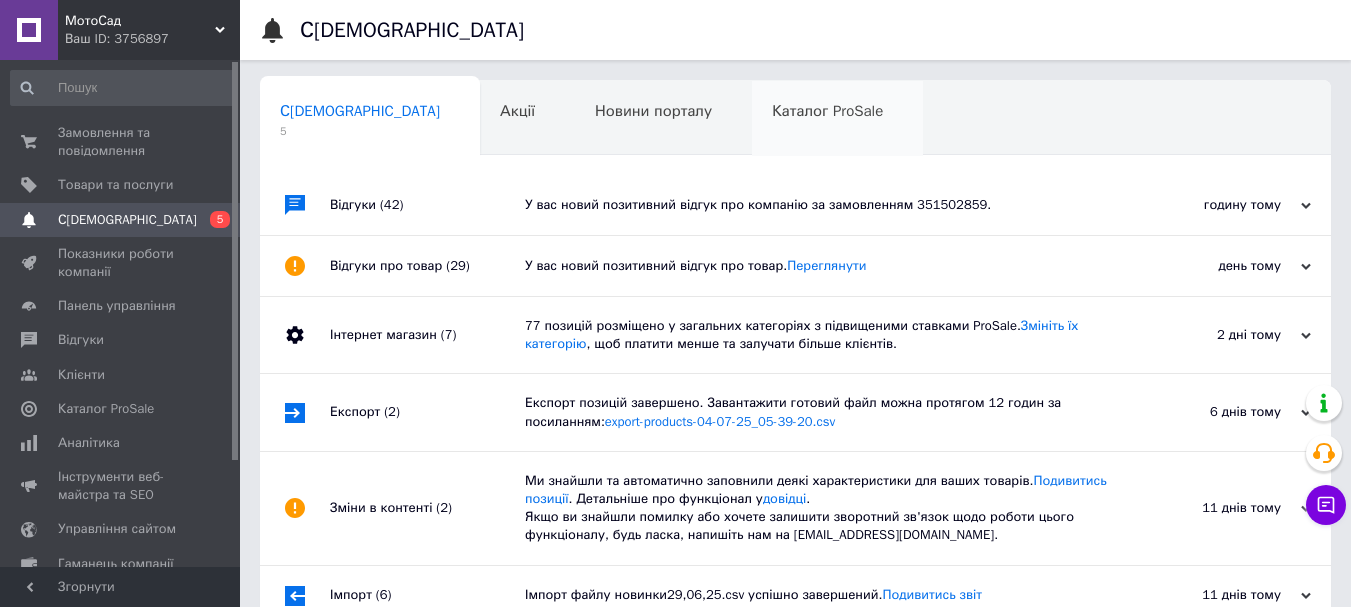 click on "Каталог ProSale" at bounding box center [837, 119] 